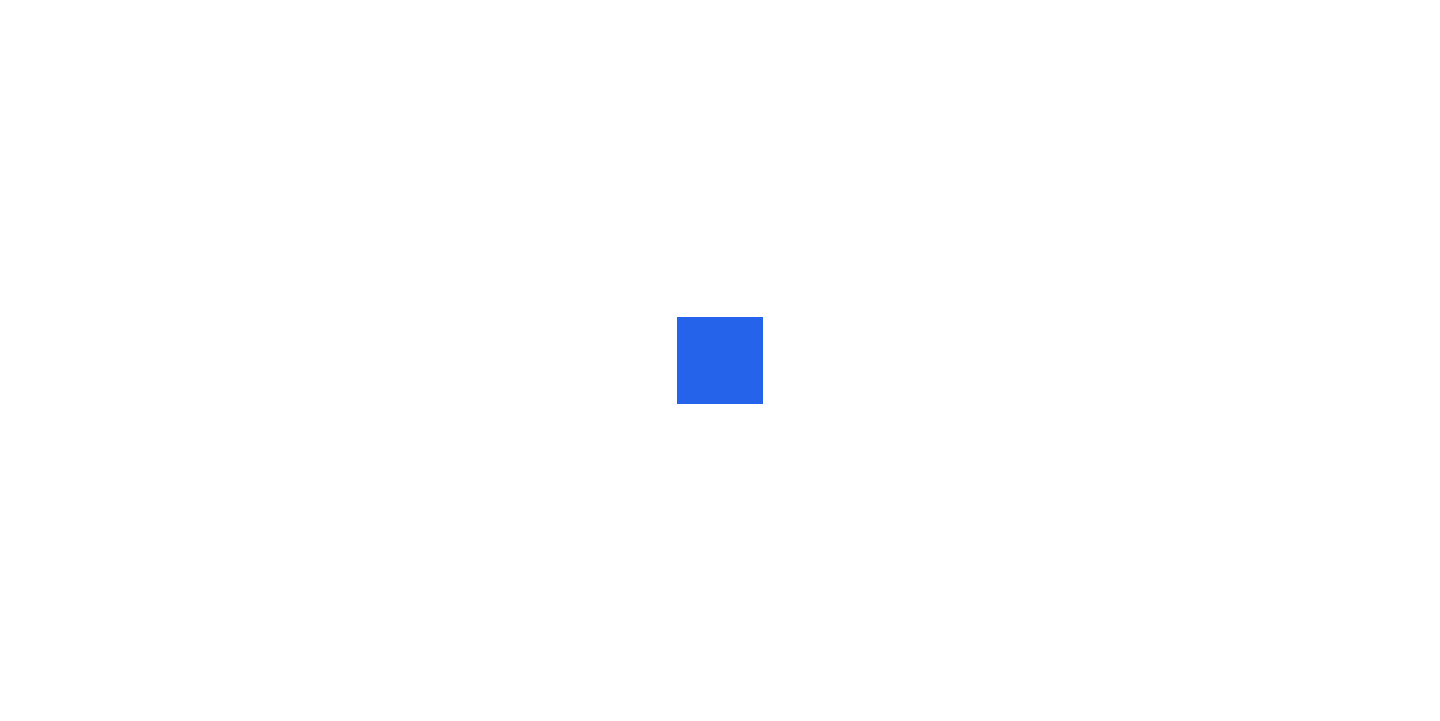 scroll, scrollTop: 0, scrollLeft: 0, axis: both 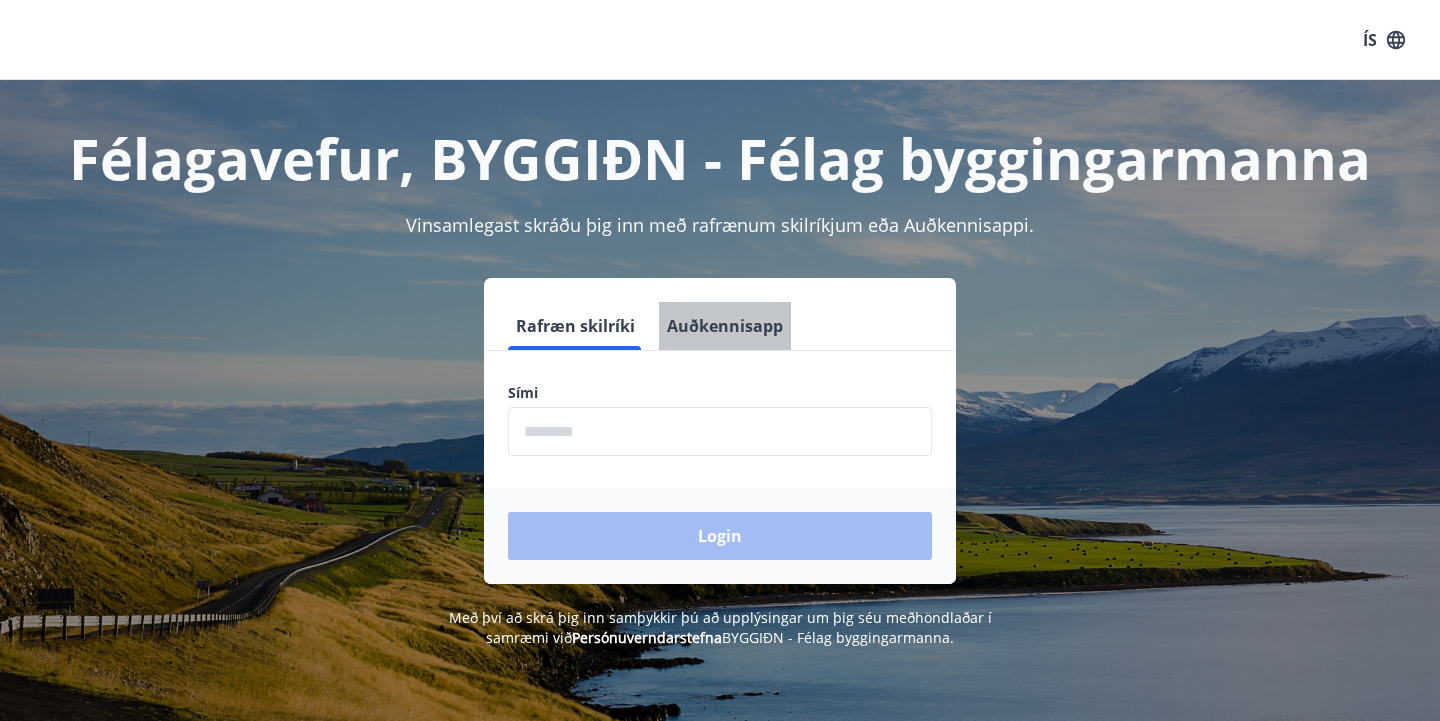 click on "Auðkennisapp" at bounding box center (725, 326) 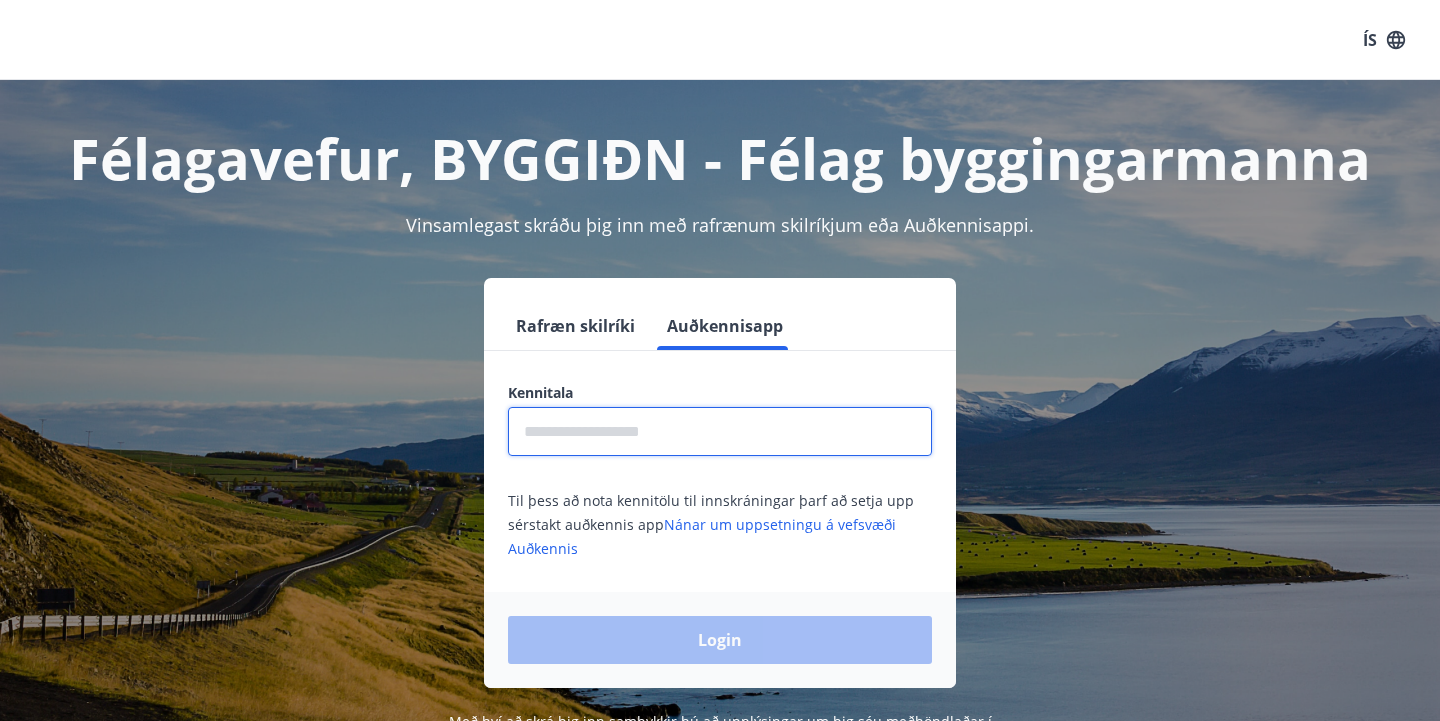 click at bounding box center (720, 431) 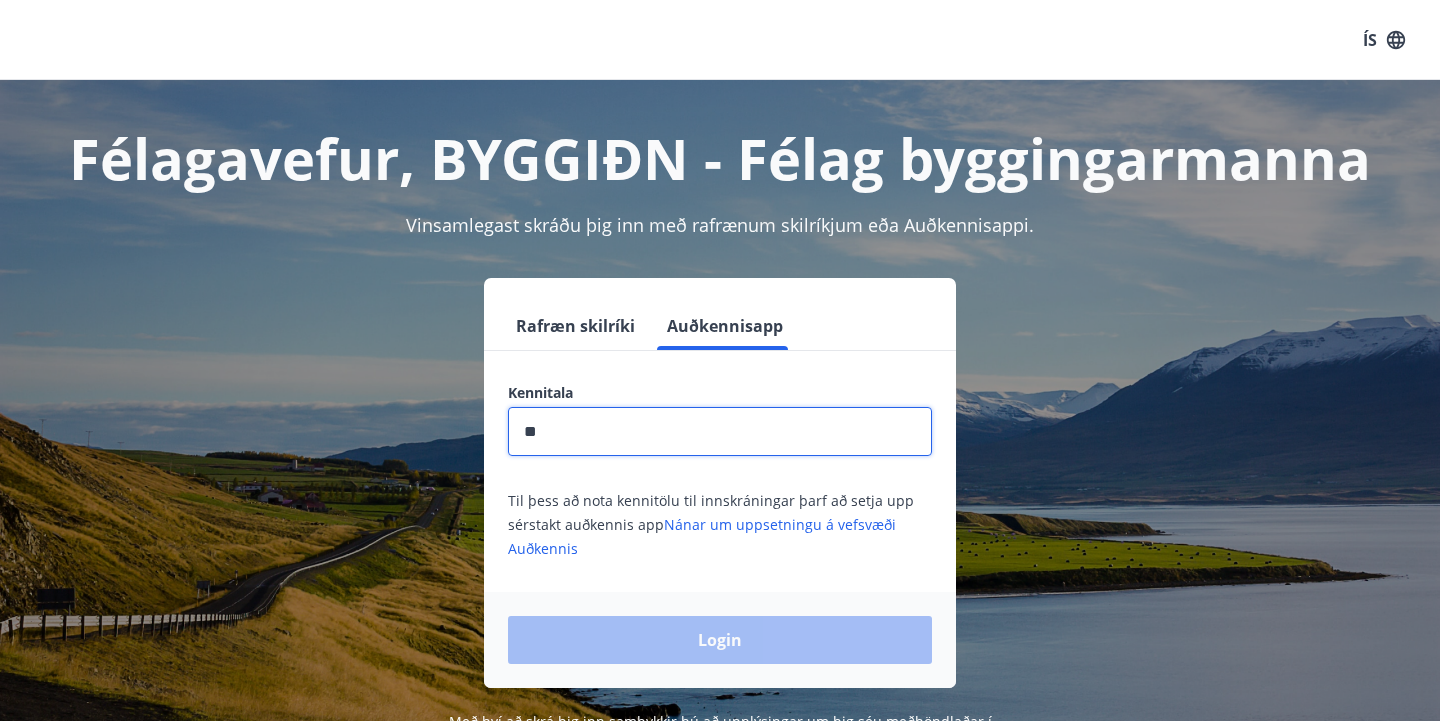 type on "*" 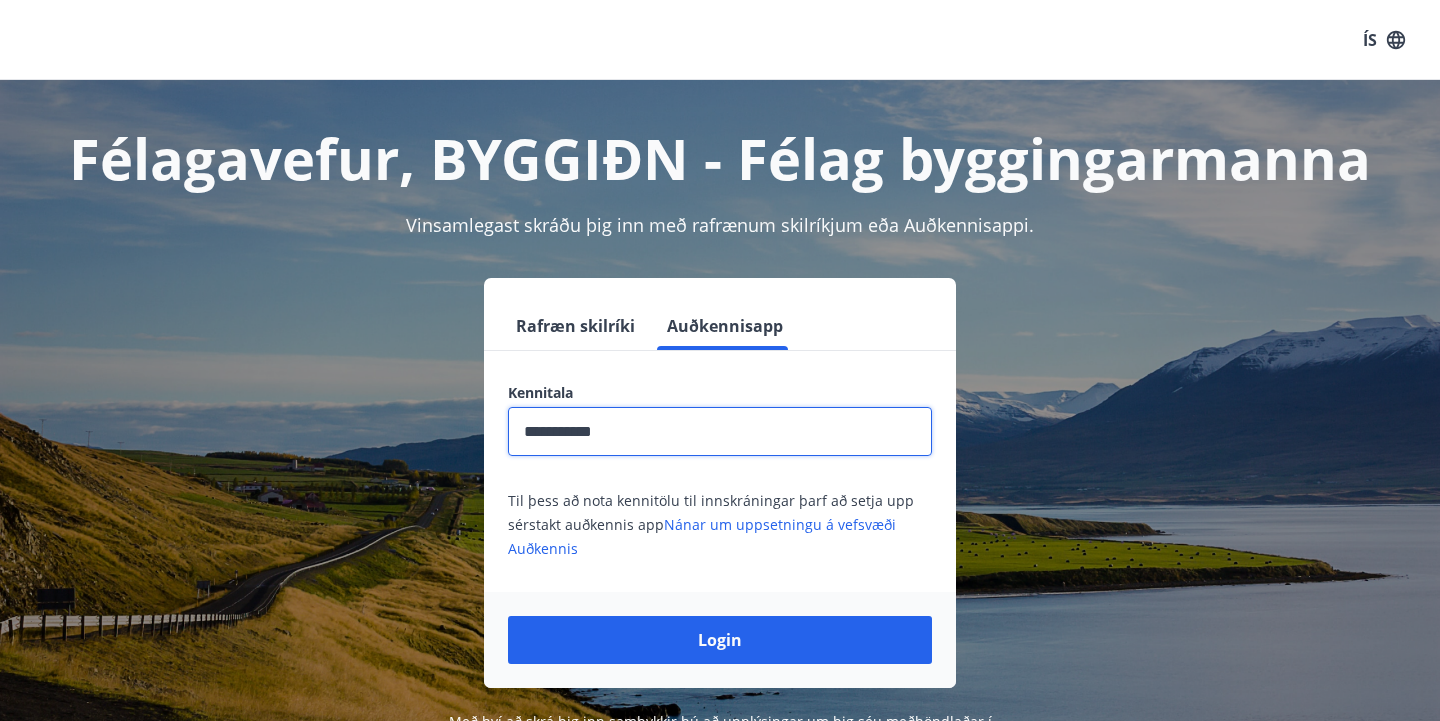 scroll, scrollTop: 57, scrollLeft: 0, axis: vertical 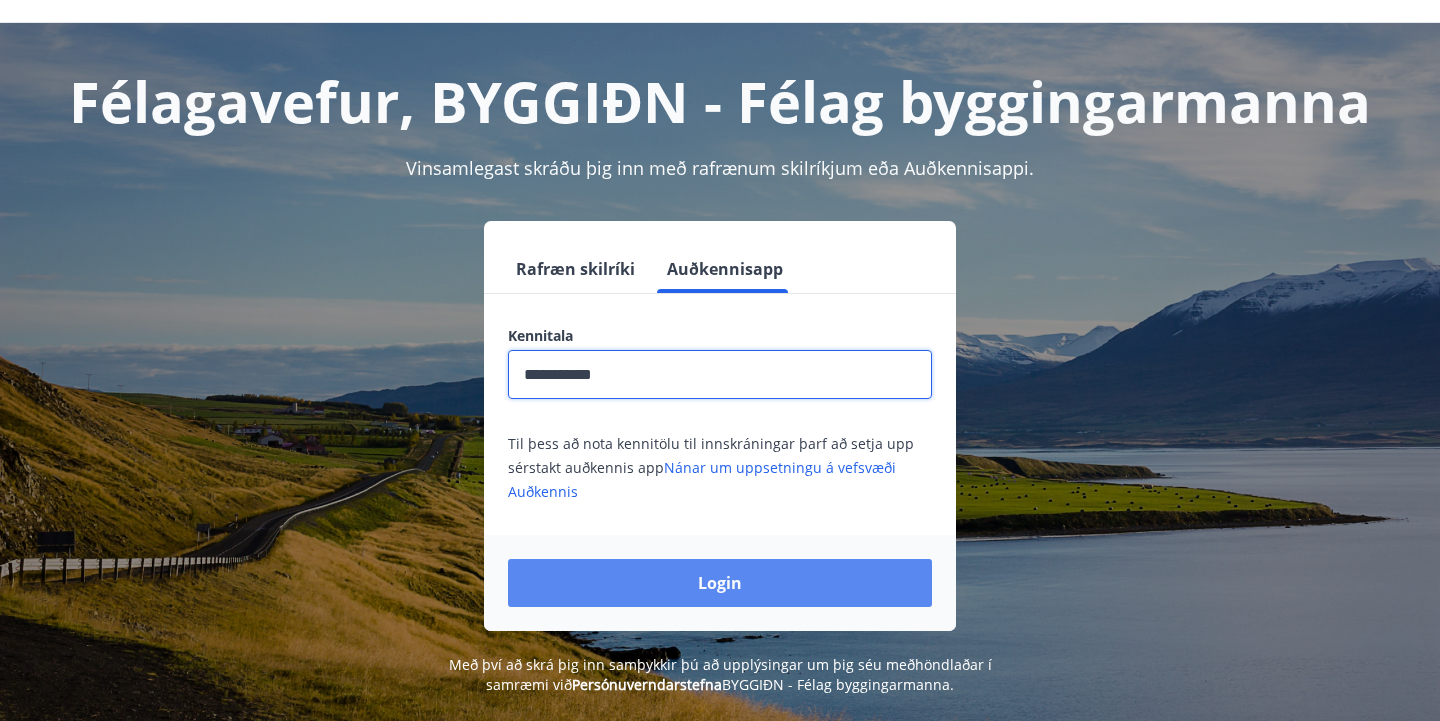 type on "**********" 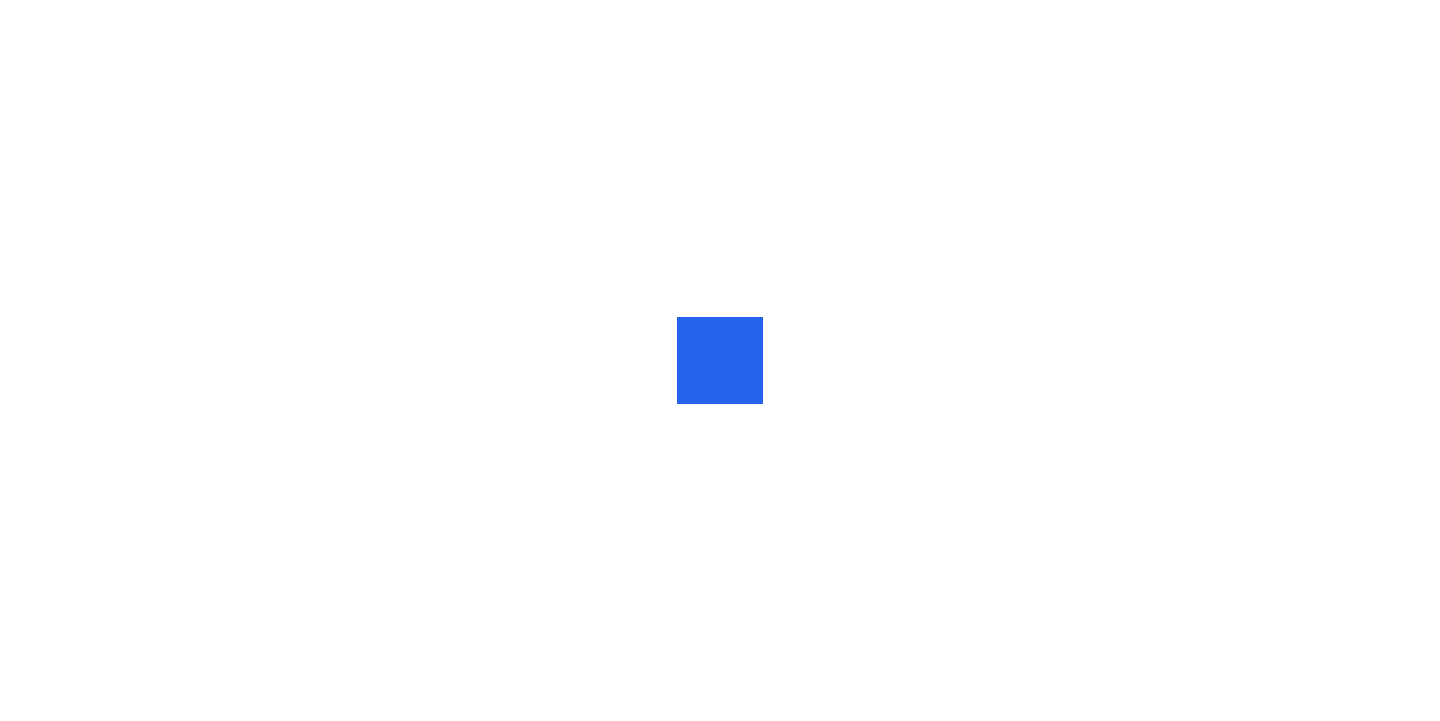 scroll, scrollTop: 0, scrollLeft: 0, axis: both 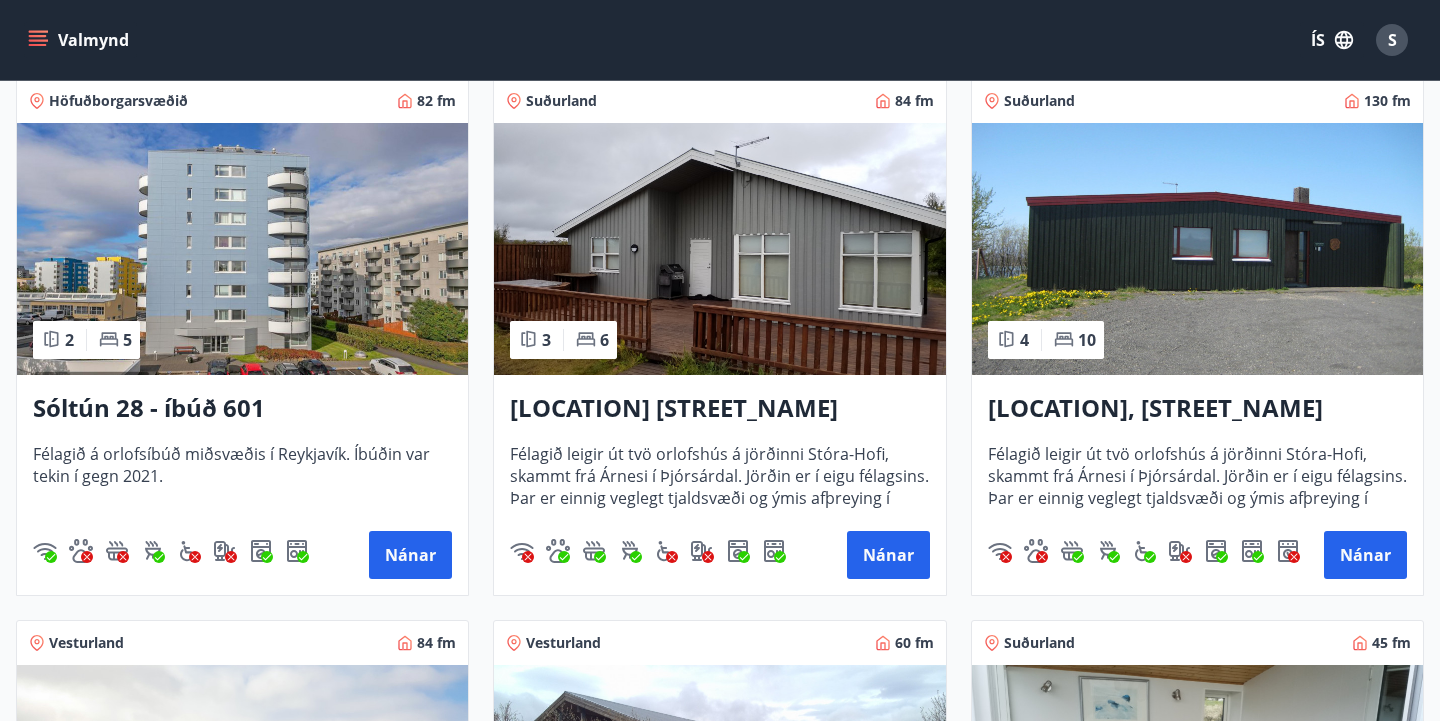 click on "Sóltún 28 - íbúð 601" at bounding box center [242, 409] 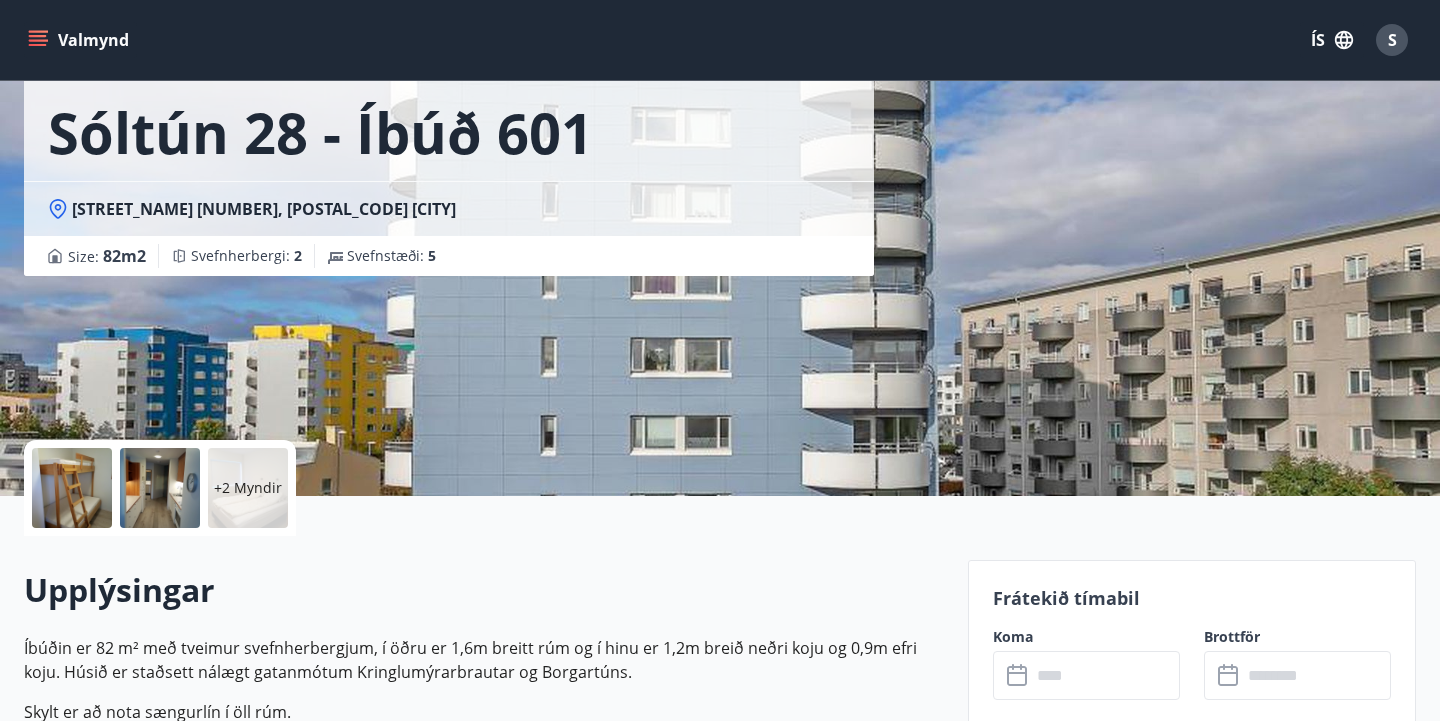 scroll, scrollTop: 315, scrollLeft: 0, axis: vertical 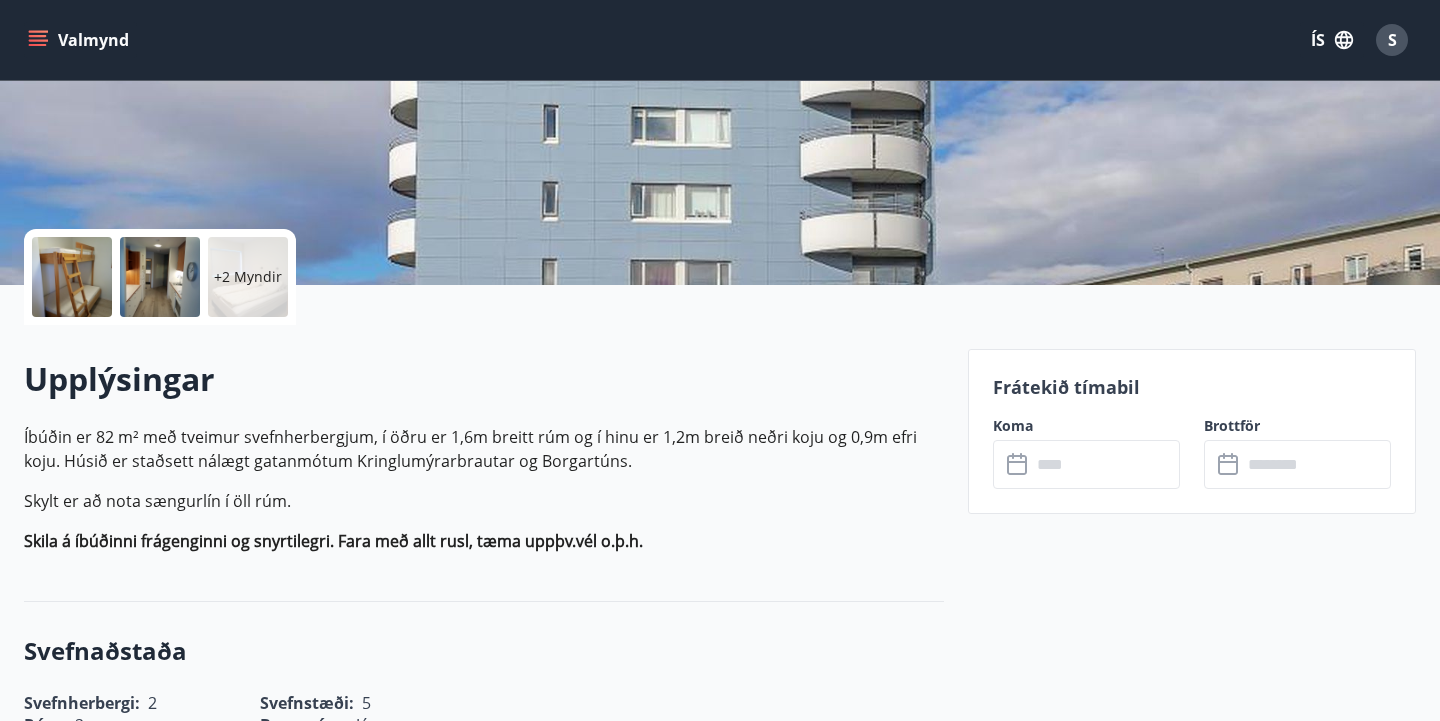 click at bounding box center (1105, 464) 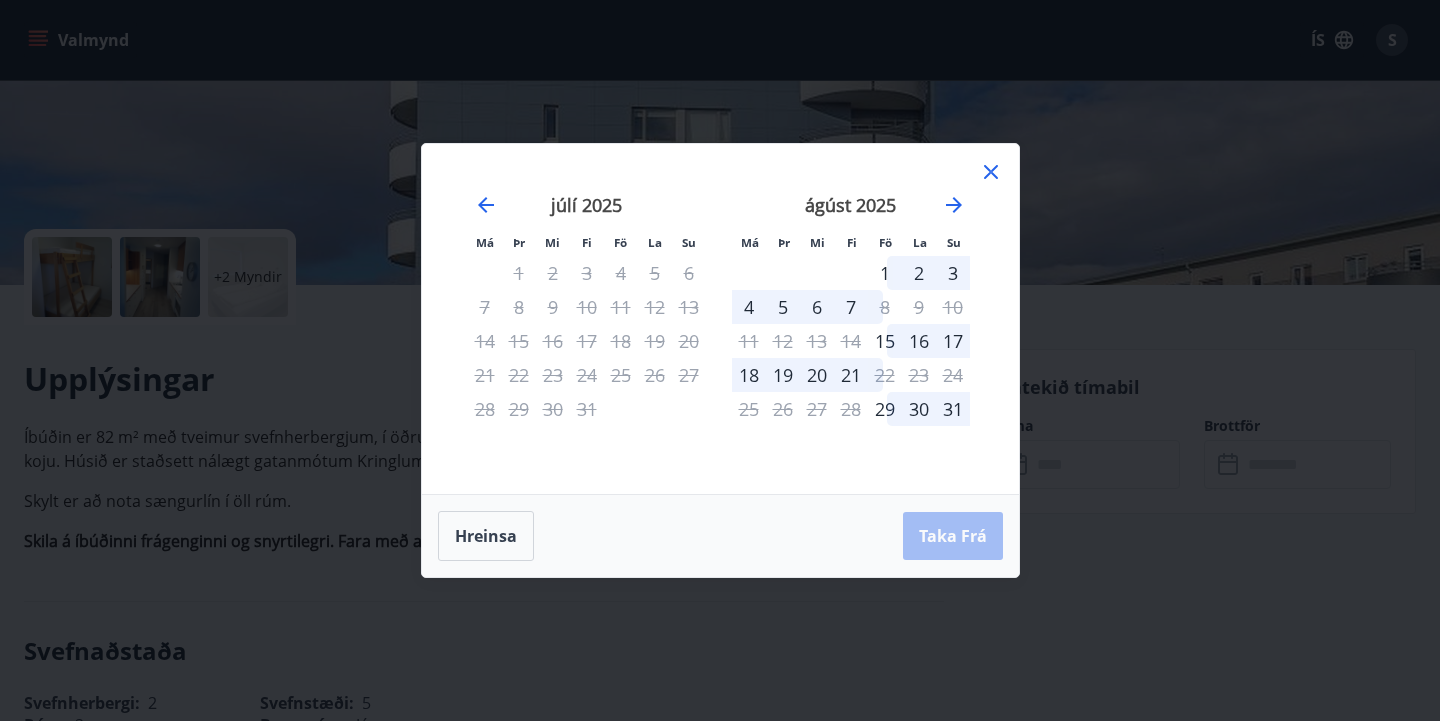 click 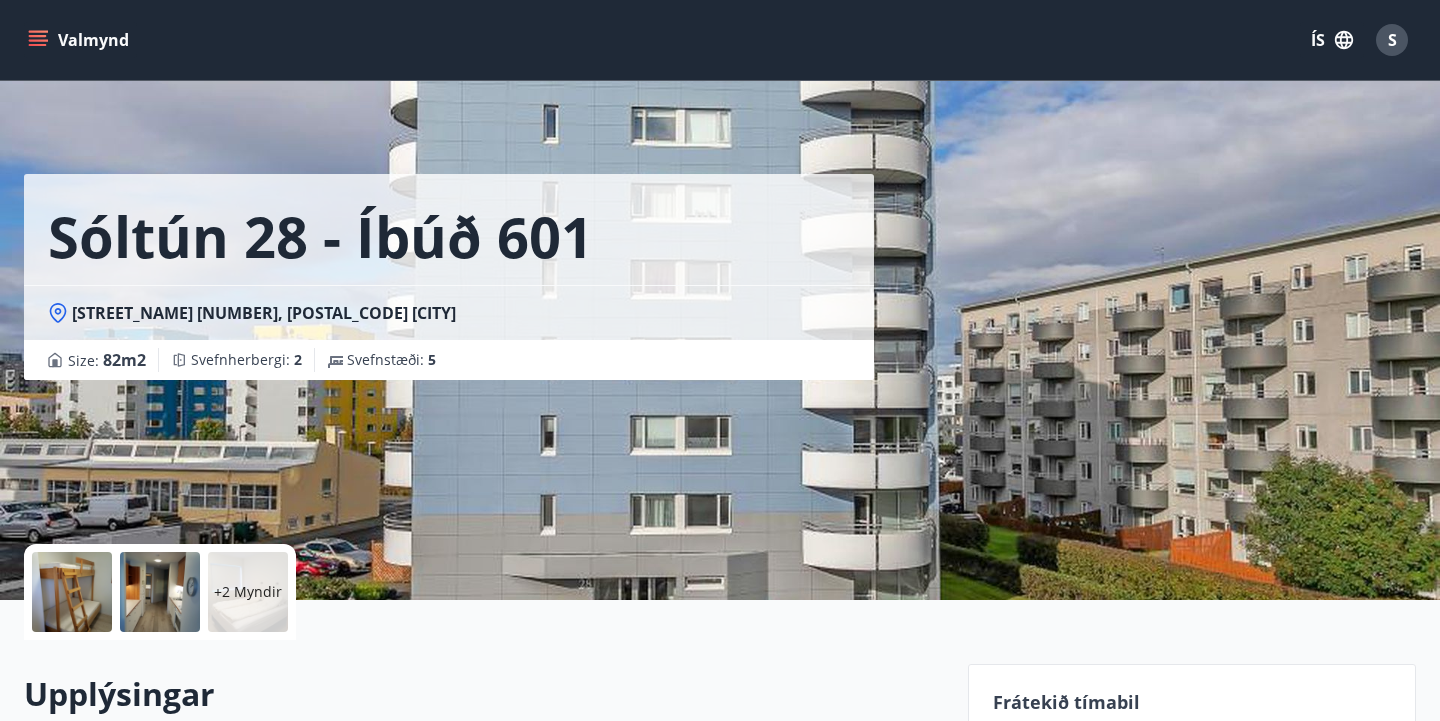 scroll, scrollTop: 0, scrollLeft: 0, axis: both 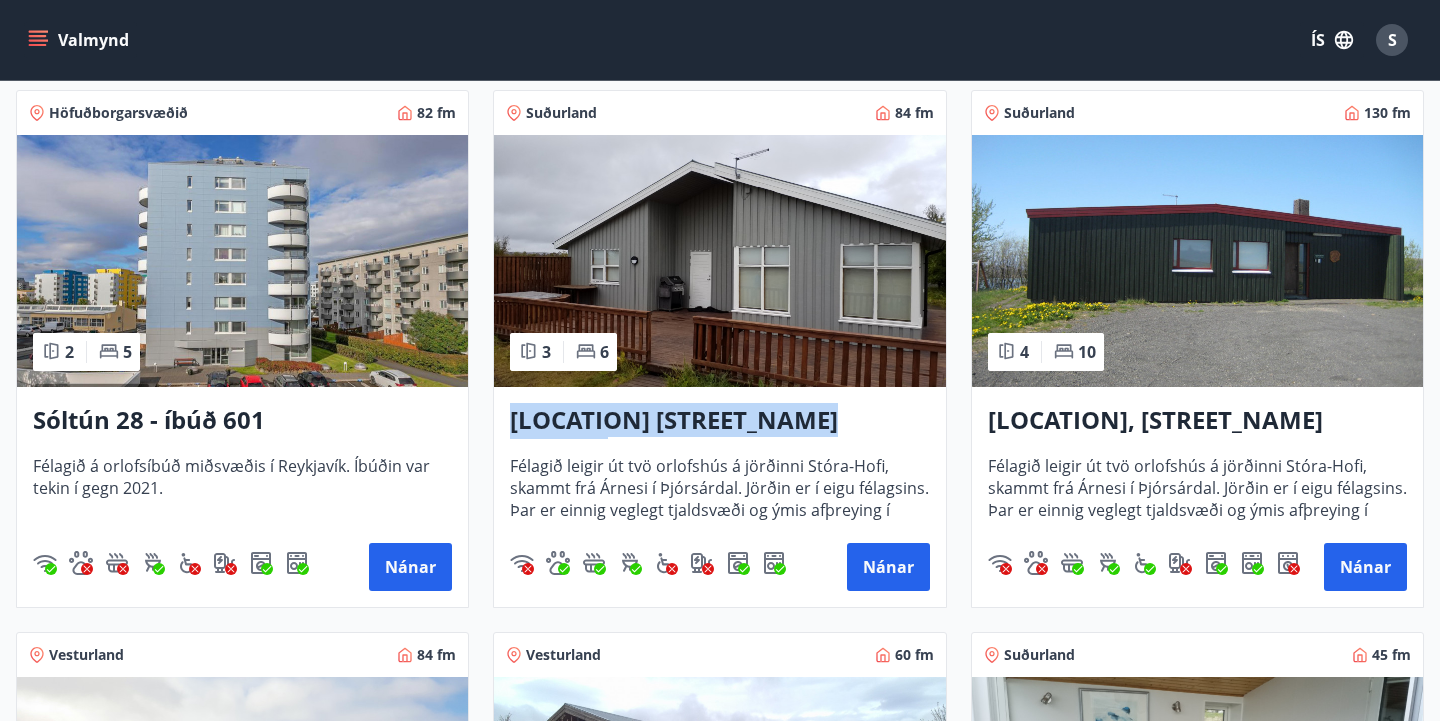 drag, startPoint x: 507, startPoint y: 419, endPoint x: 874, endPoint y: 419, distance: 367 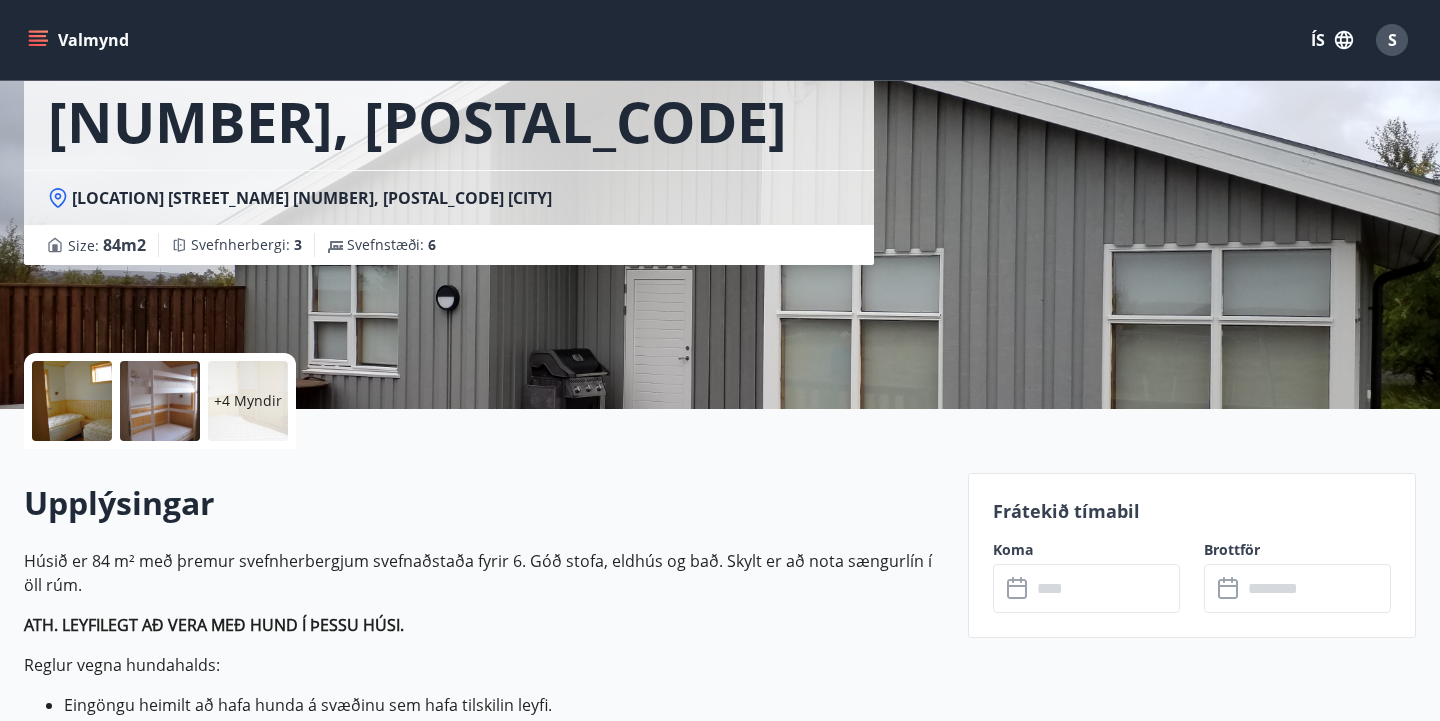scroll, scrollTop: 0, scrollLeft: 0, axis: both 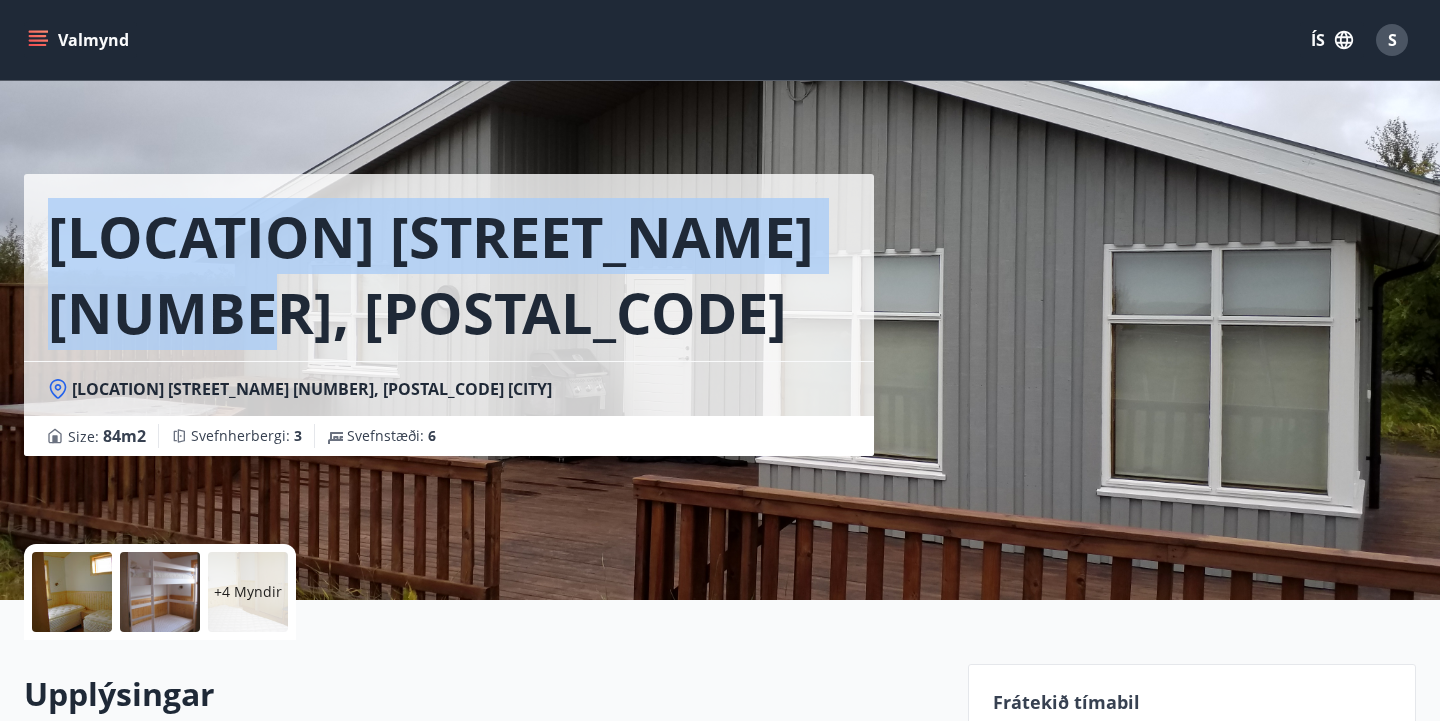 drag, startPoint x: 47, startPoint y: 247, endPoint x: 269, endPoint y: 342, distance: 241.47256 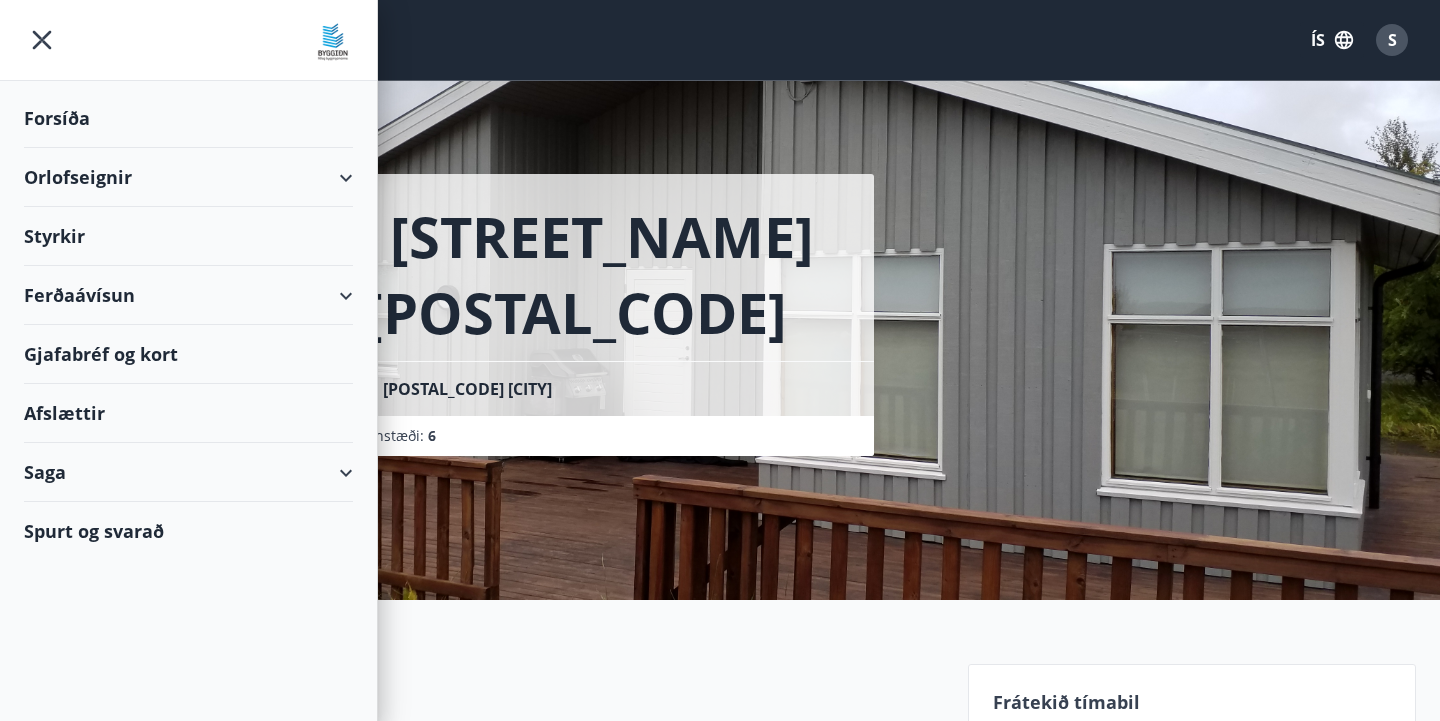 click on "Orlofseignir" at bounding box center [188, 177] 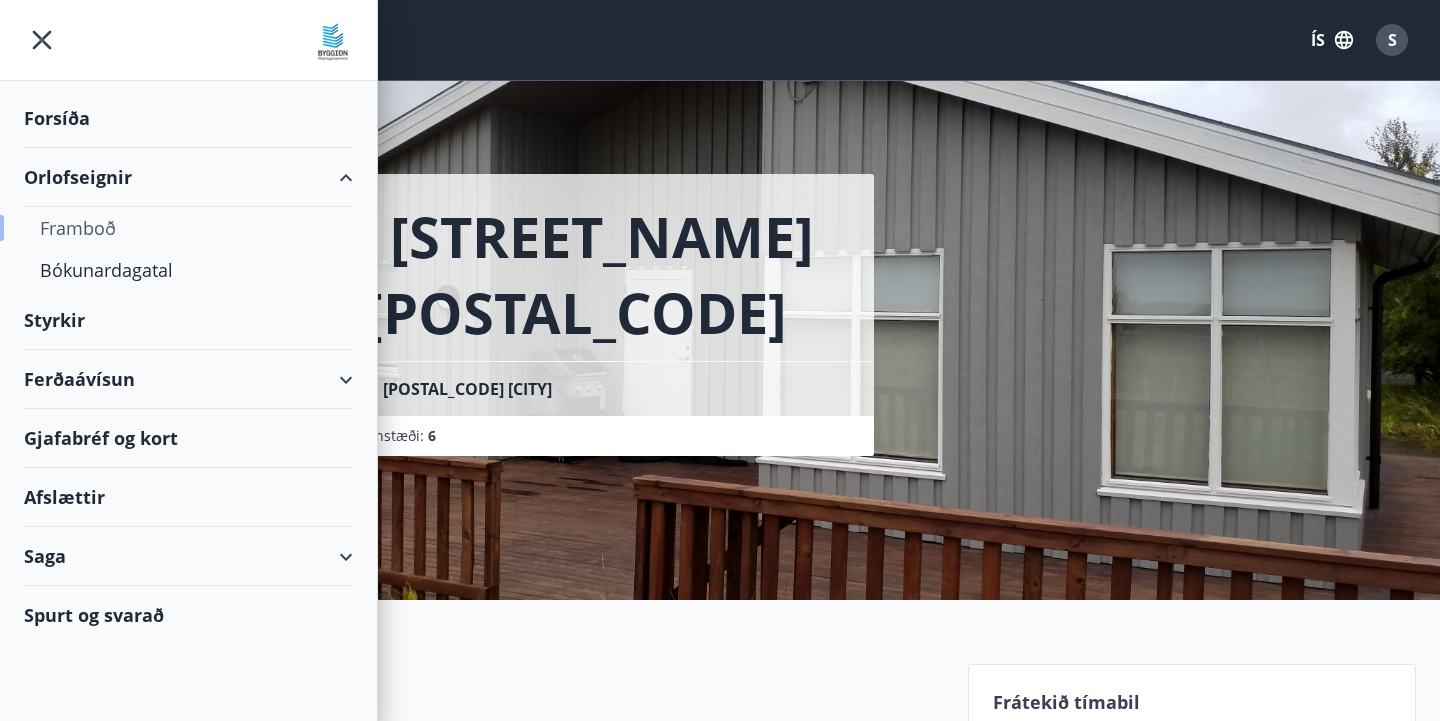 click on "Framboð" at bounding box center [188, 228] 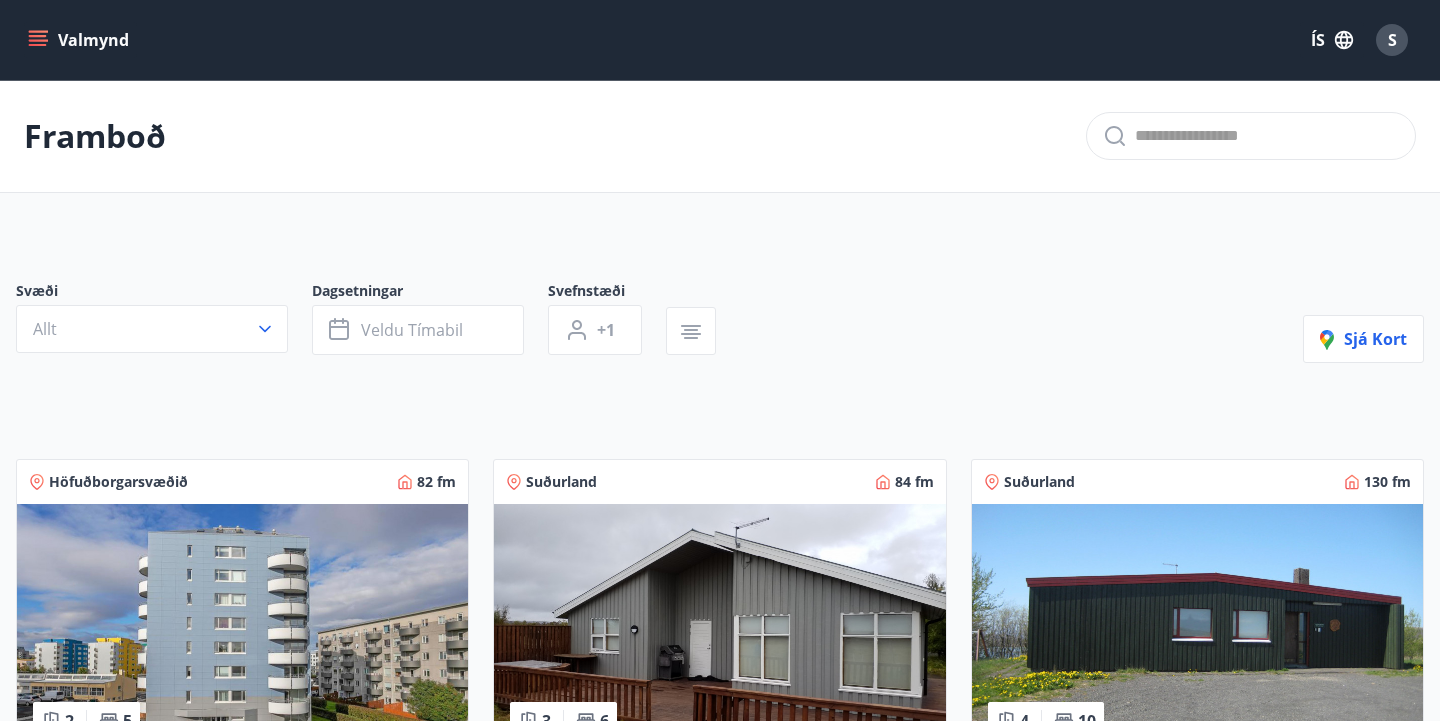 scroll, scrollTop: 0, scrollLeft: 0, axis: both 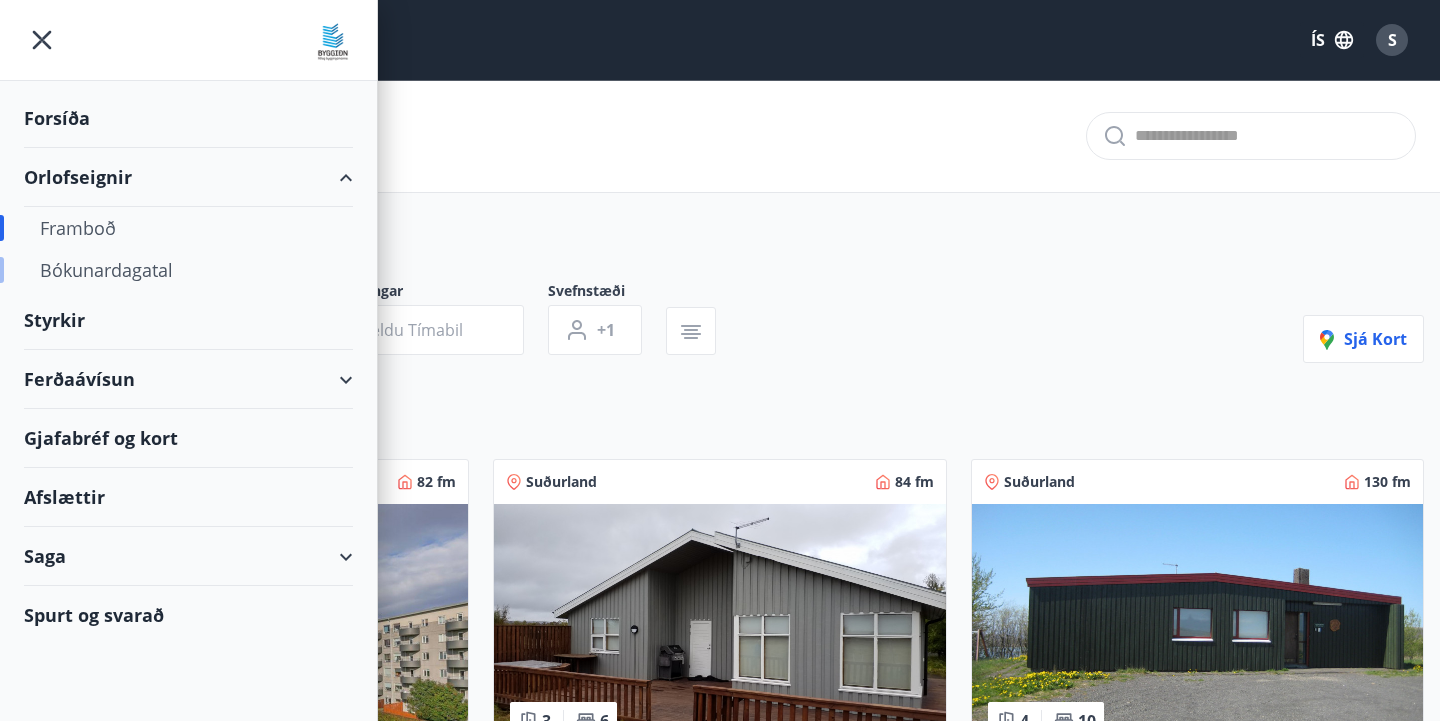 click on "Bókunardagatal" at bounding box center [188, 270] 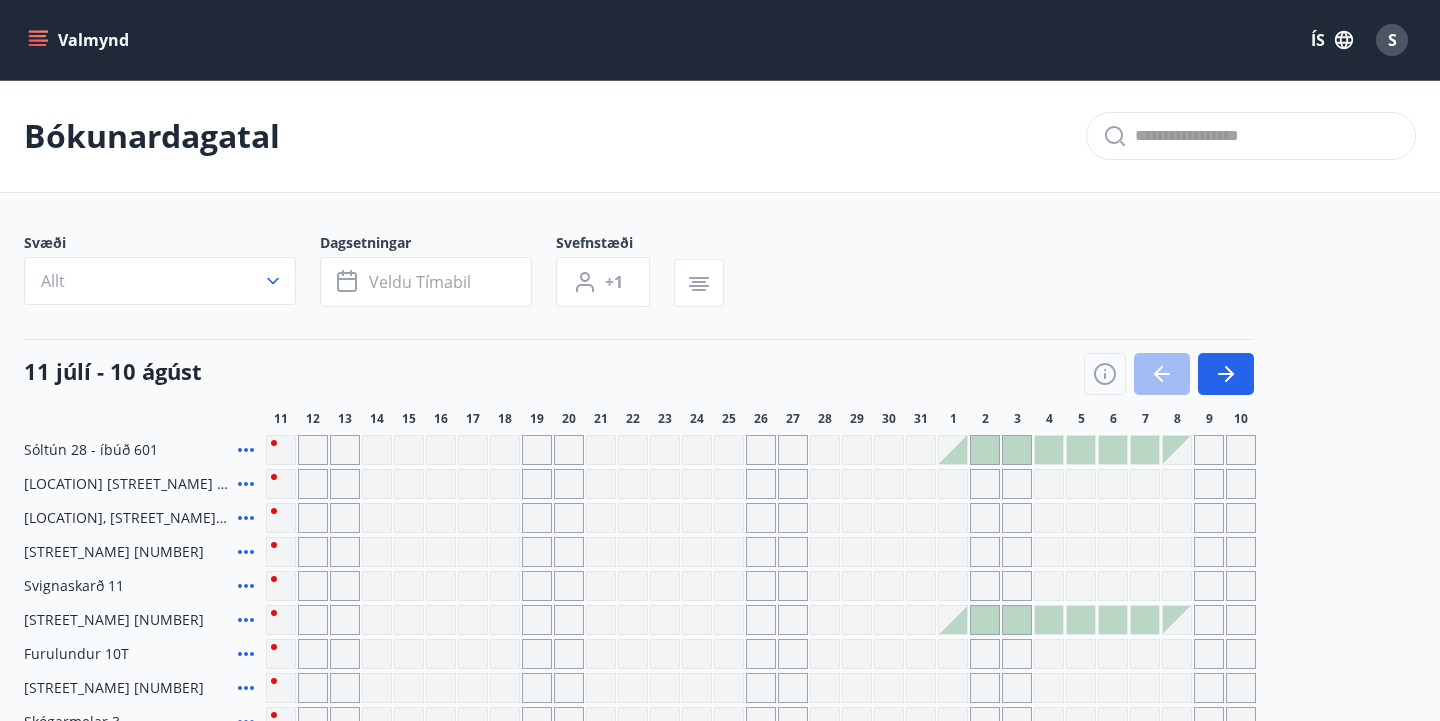 scroll, scrollTop: 0, scrollLeft: 0, axis: both 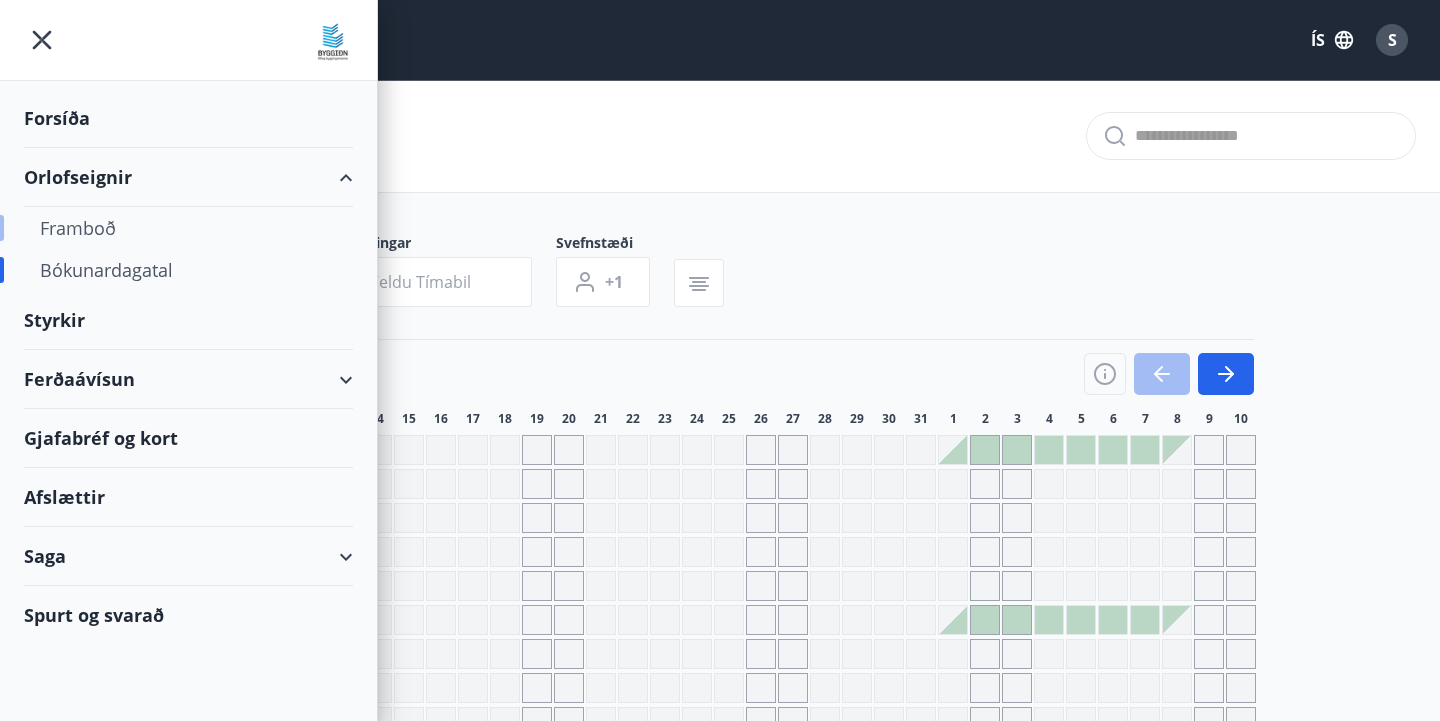 click on "Framboð" at bounding box center [188, 228] 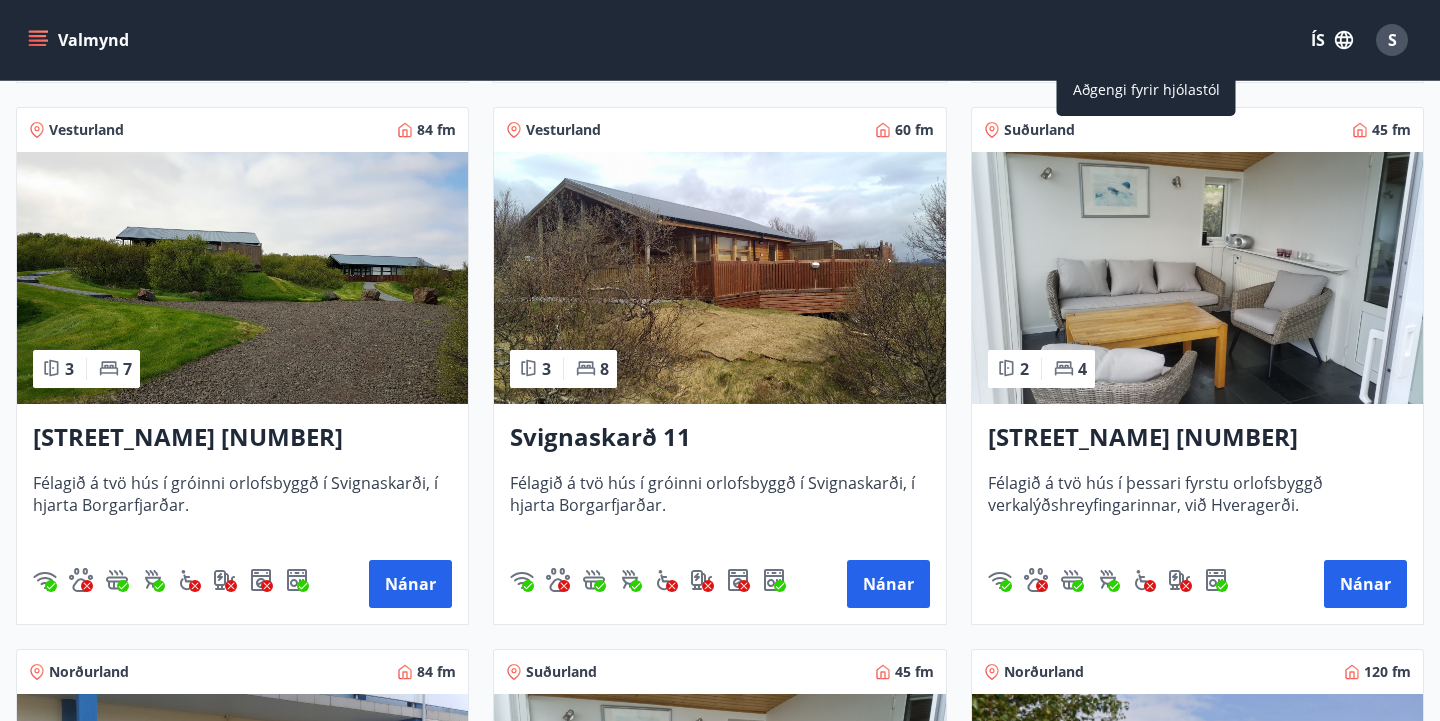 scroll, scrollTop: 898, scrollLeft: 0, axis: vertical 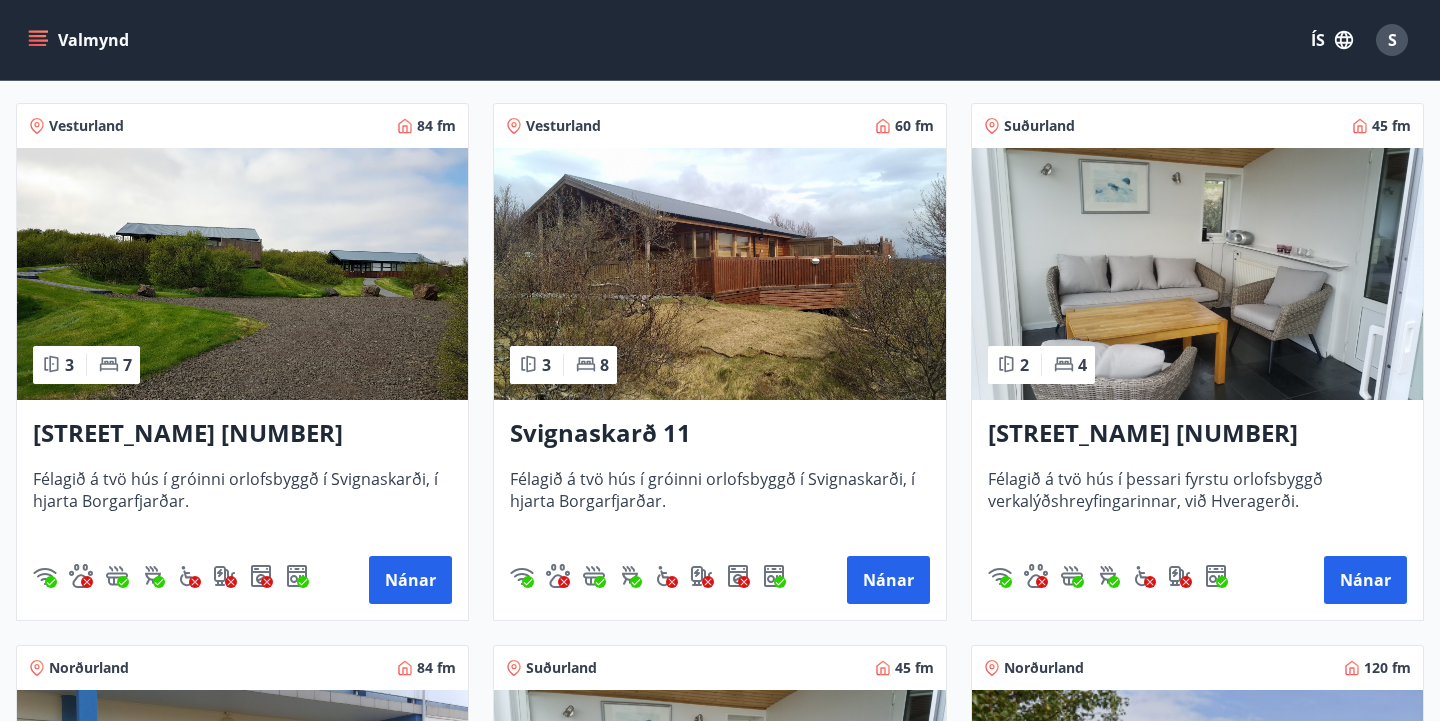 click on "Ölfusborgir 3" at bounding box center [1197, 434] 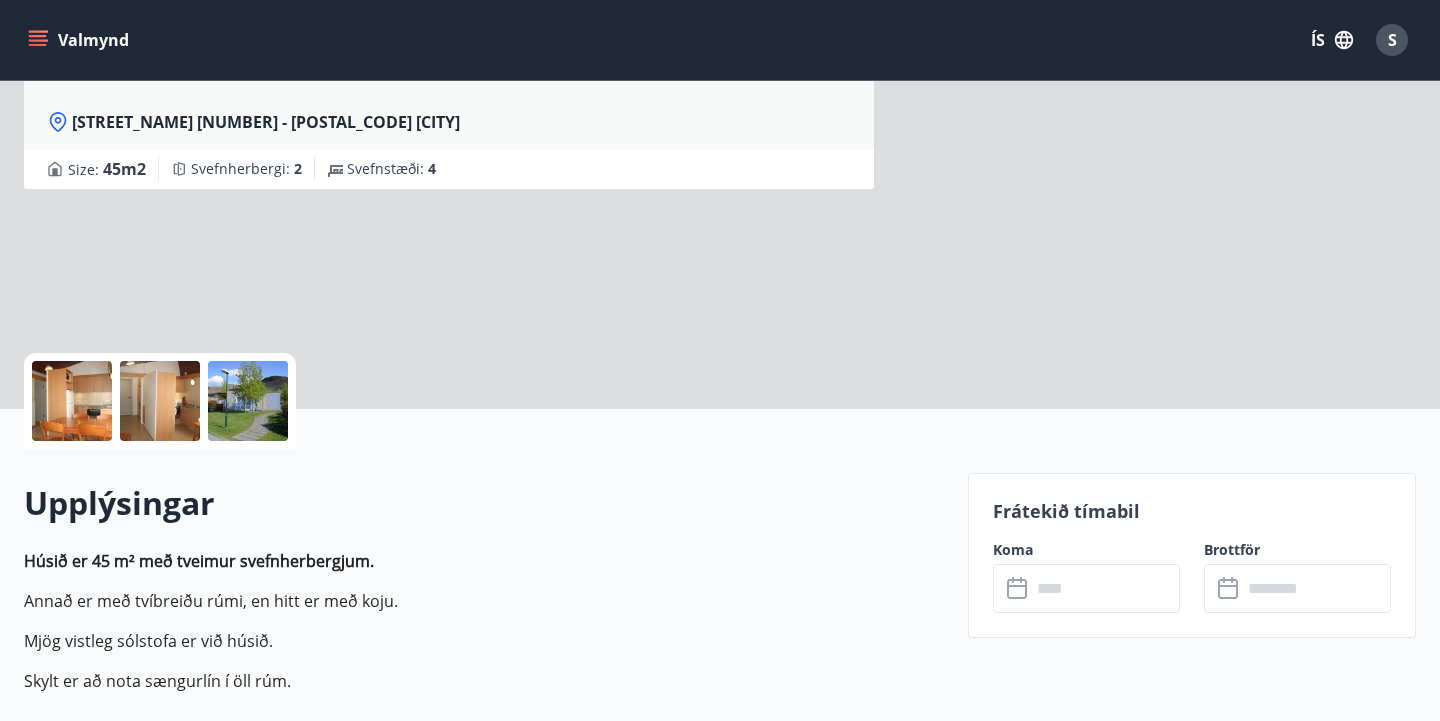 scroll, scrollTop: 0, scrollLeft: 0, axis: both 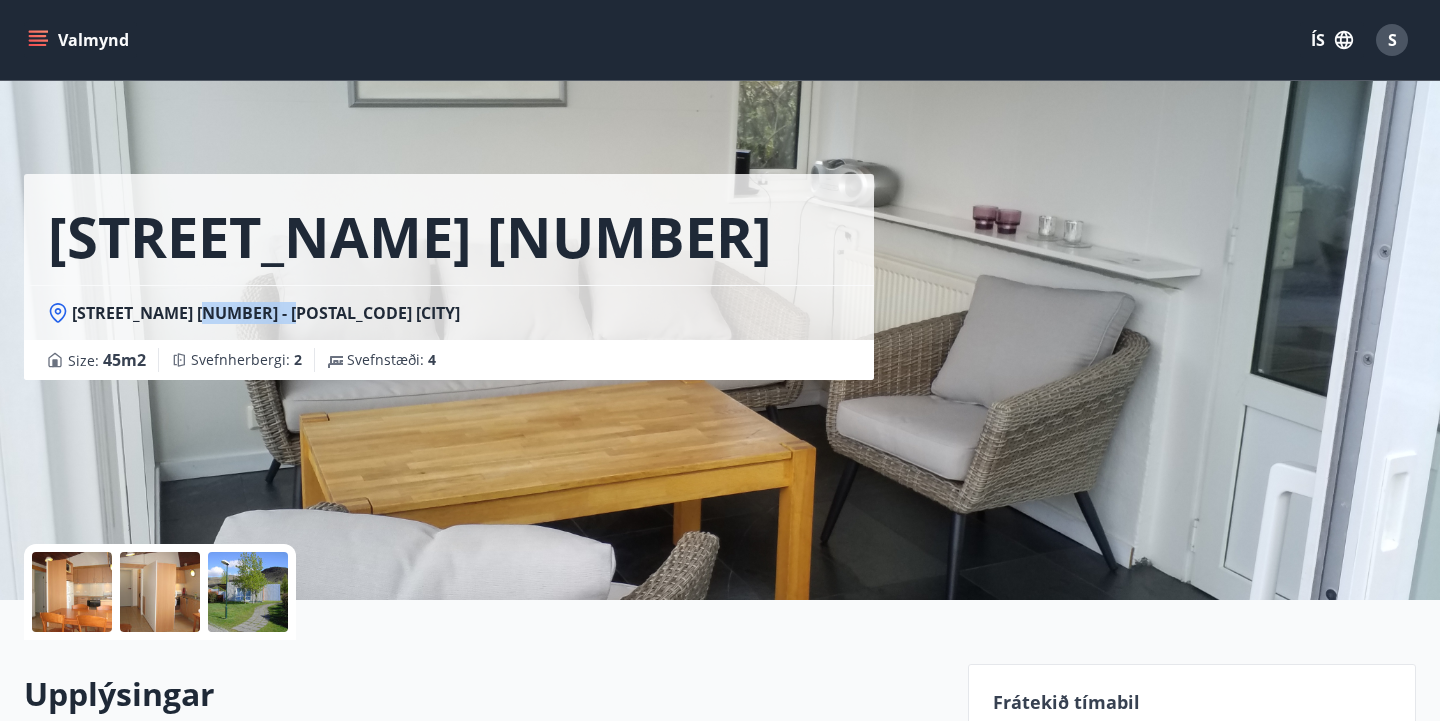 drag, startPoint x: 186, startPoint y: 310, endPoint x: 281, endPoint y: 306, distance: 95.084175 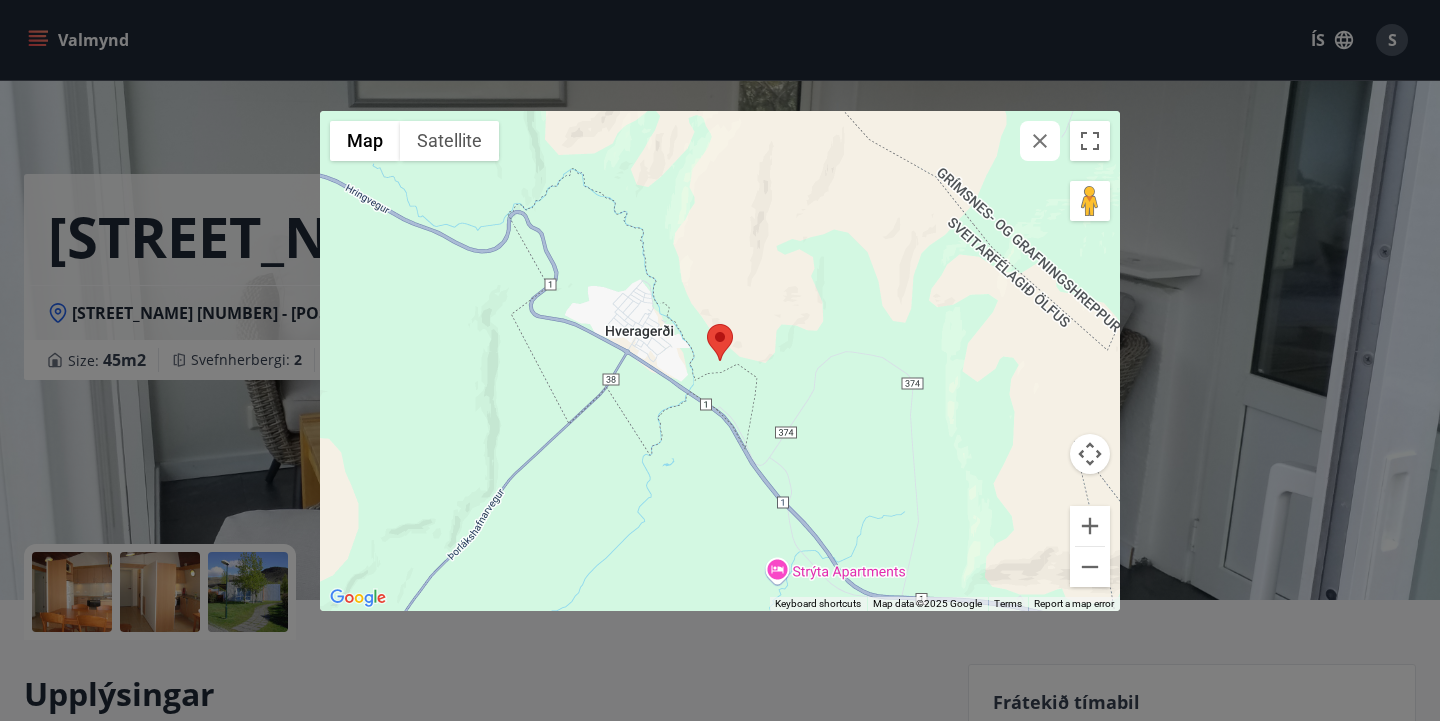 click on "← Move left → Move right ↑ Move up ↓ Move down + Zoom in - Zoom out Home Jump left by 75% End Jump right by 75% Page Up Jump up by 75% Page Down Jump down by 75% Map Terrain Satellite Labels Keyboard shortcuts Map Data Map data ©2025 Google Map data ©2025 Google 1 km  Click to toggle between metric and imperial units Terms Report a map error" at bounding box center [720, 360] 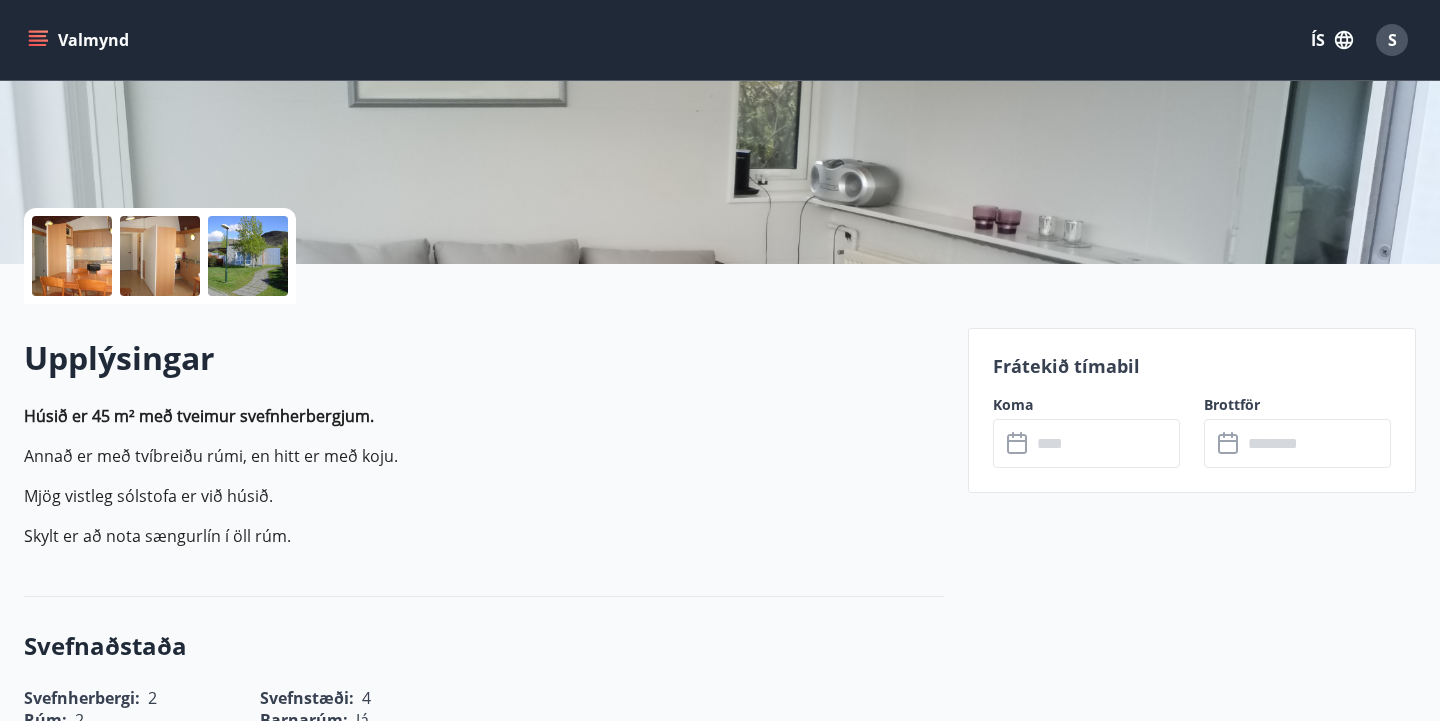 scroll, scrollTop: 345, scrollLeft: 0, axis: vertical 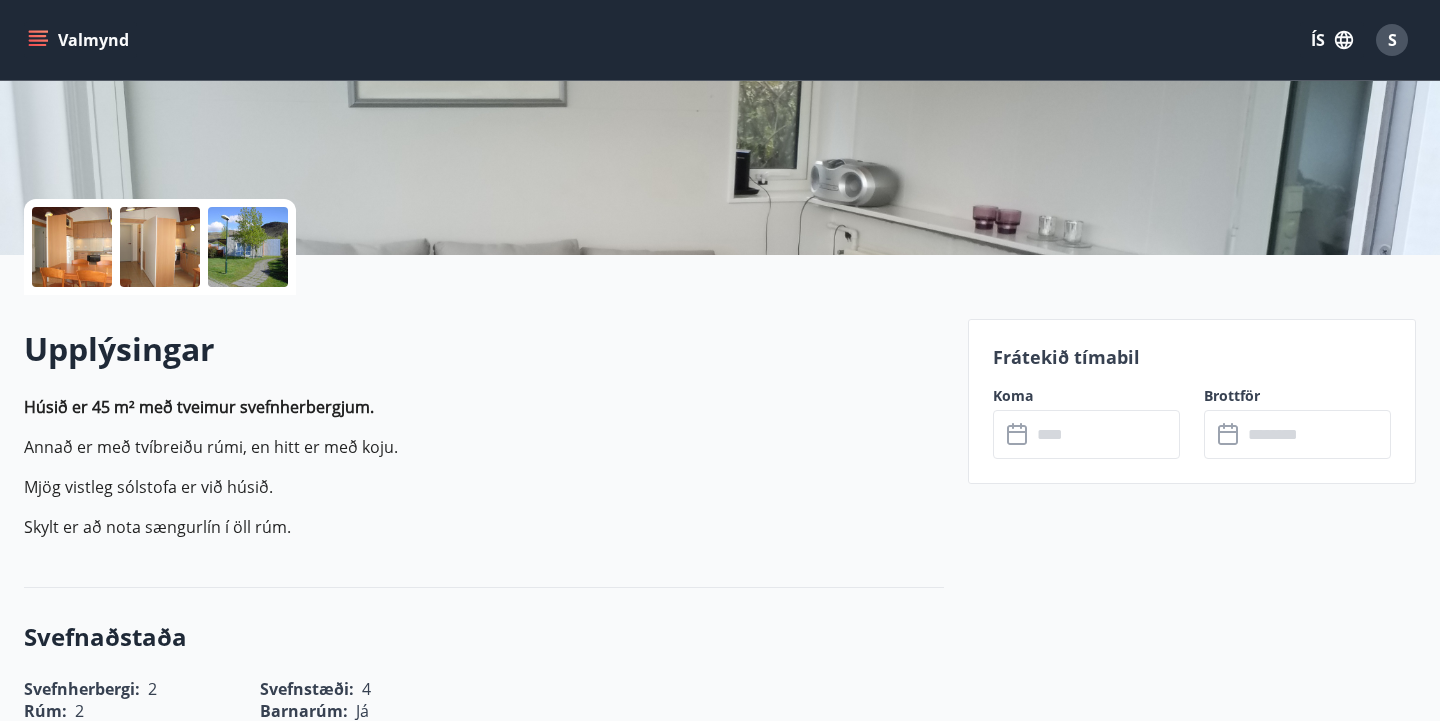 click at bounding box center [72, 247] 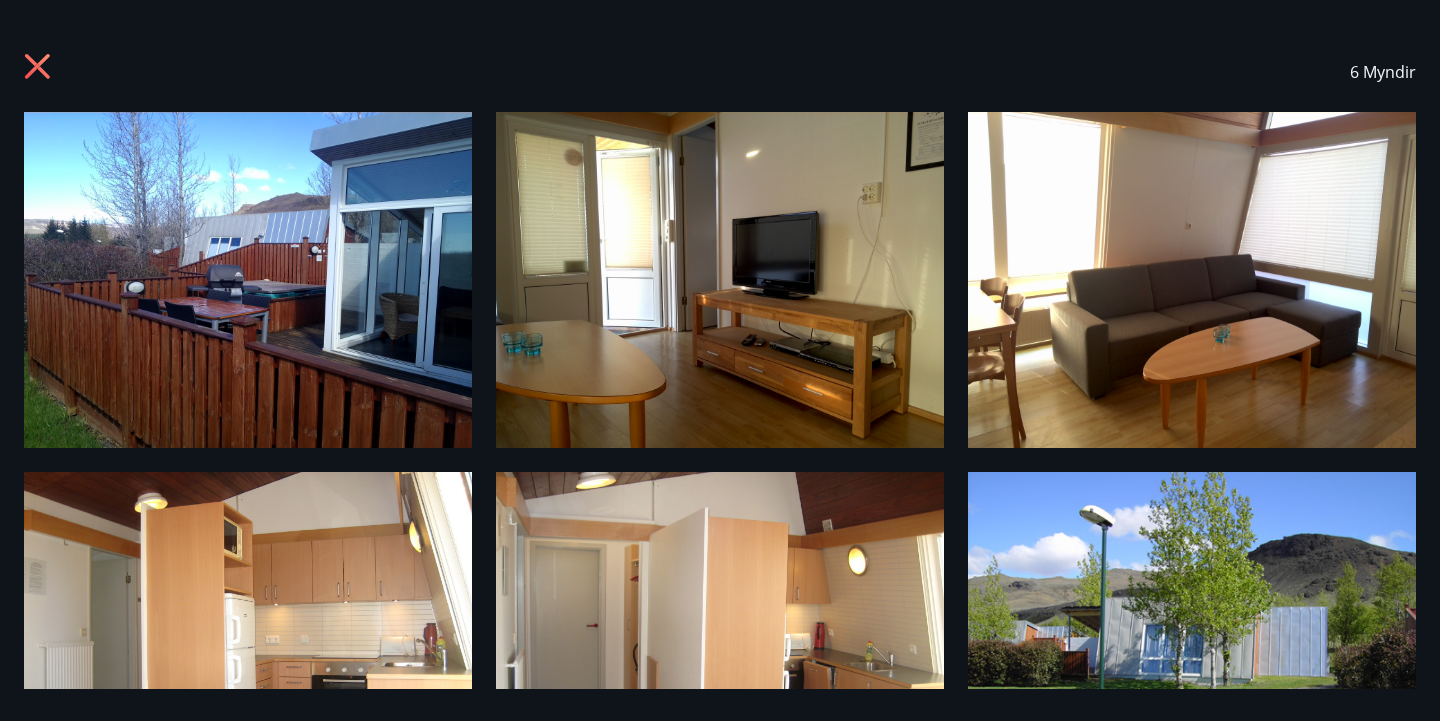 scroll, scrollTop: 0, scrollLeft: 0, axis: both 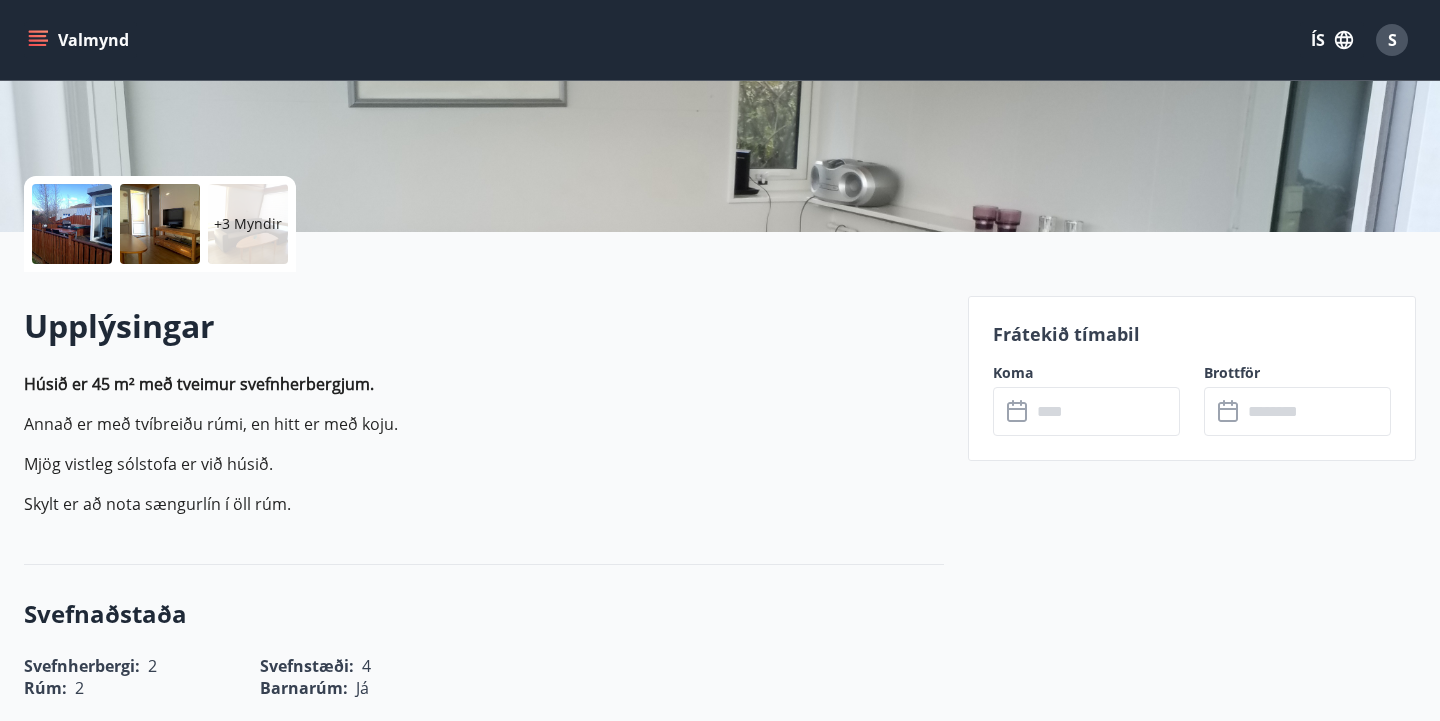click on "Húsið er 45 m² með  tveimur svefn­her­bergjum.
Annað er með tví­breiðu rúmi, en hitt er með koju.
Mjög vistleg sólstofa er við húsið.
Skylt er að nota sængurlín í öll rúm." at bounding box center [484, 444] 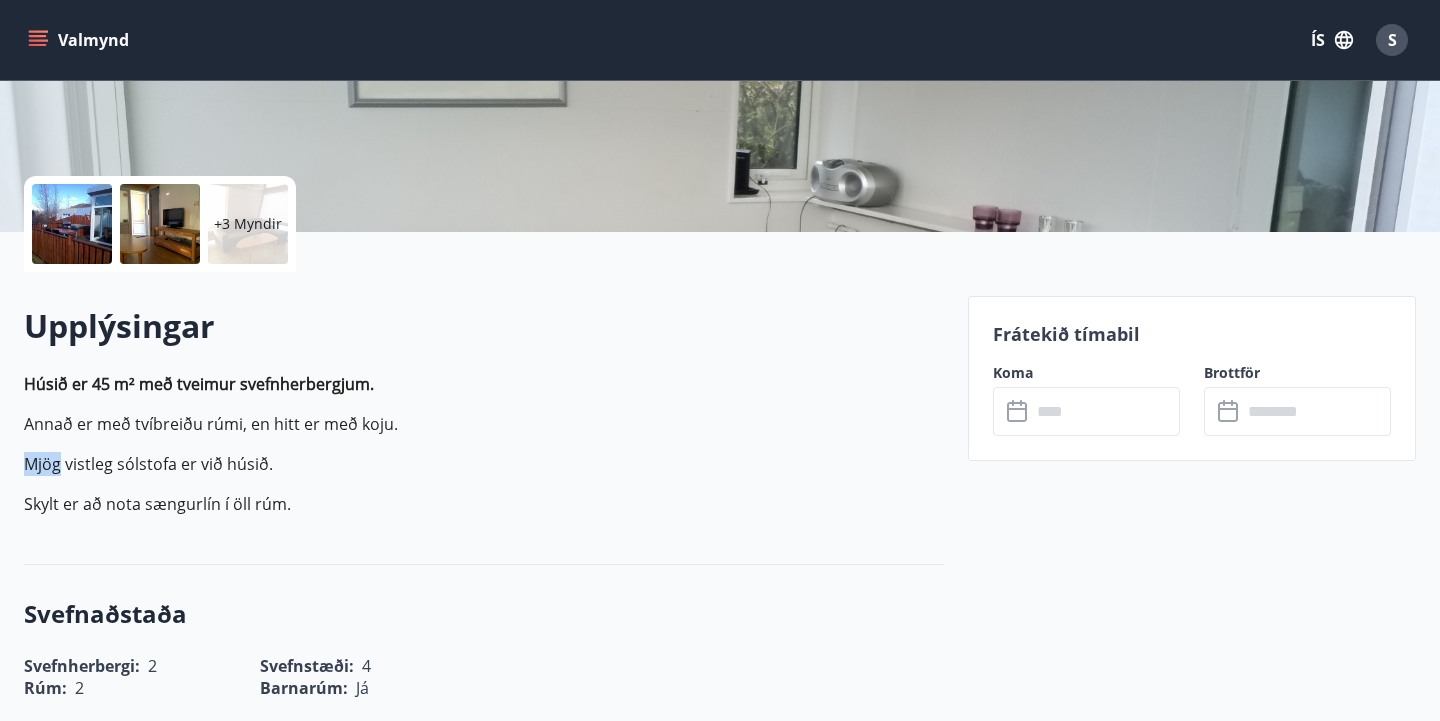 click on "Húsið er 45 m² með  tveimur svefn­her­bergjum.
Annað er með tví­breiðu rúmi, en hitt er með koju.
Mjög vistleg sólstofa er við húsið.
Skylt er að nota sængurlín í öll rúm." at bounding box center [484, 444] 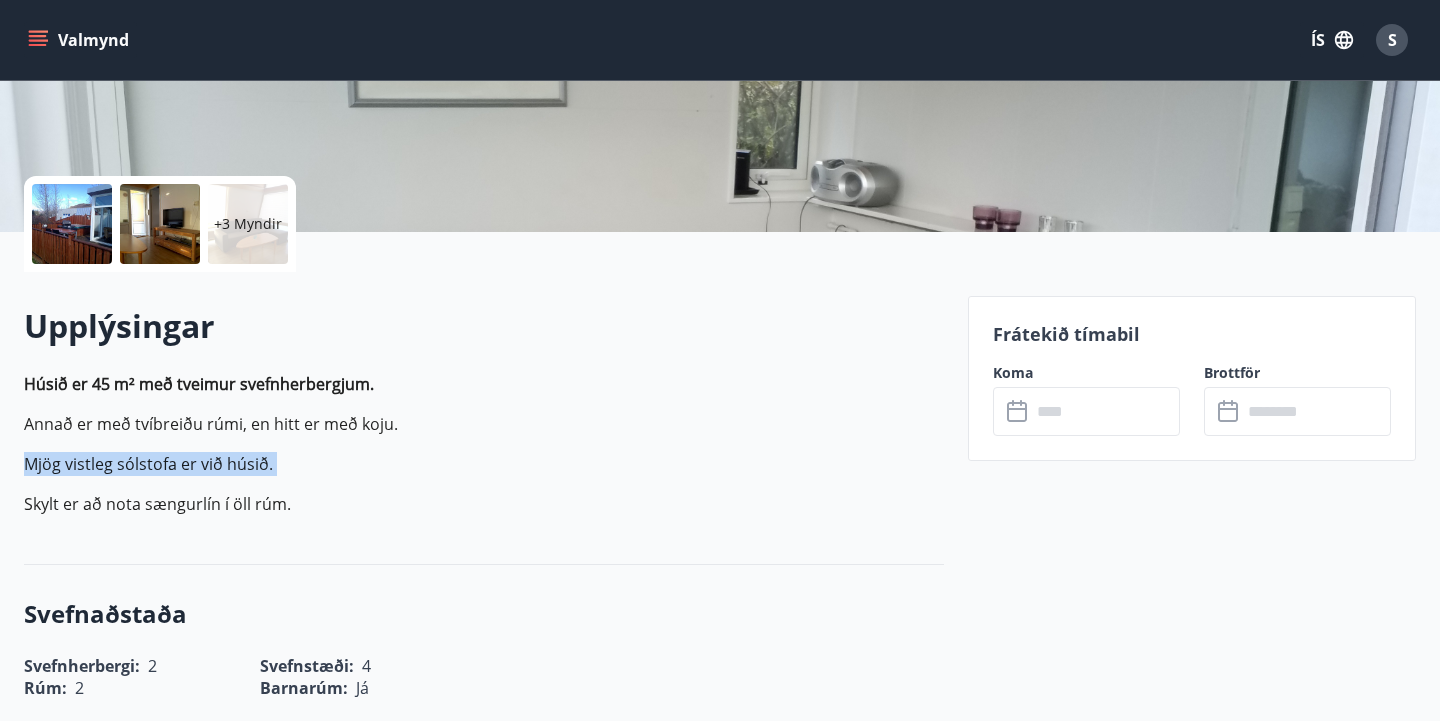 click on "Húsið er 45 m² með  tveimur svefn­her­bergjum.
Annað er með tví­breiðu rúmi, en hitt er með koju.
Mjög vistleg sólstofa er við húsið.
Skylt er að nota sængurlín í öll rúm." at bounding box center [484, 444] 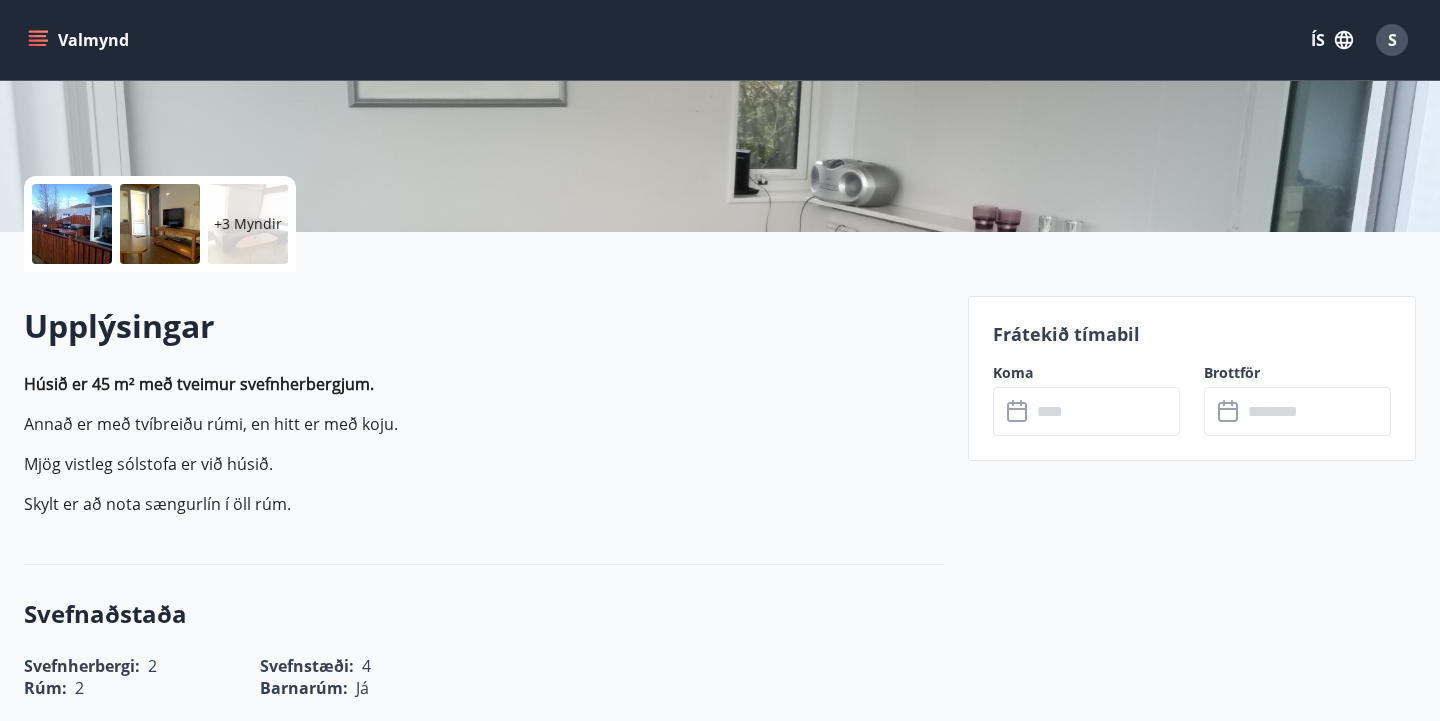 click on "Húsið er 45 m² með  tveimur svefn­her­bergjum.
Annað er með tví­breiðu rúmi, en hitt er með koju.
Mjög vistleg sólstofa er við húsið.
Skylt er að nota sængurlín í öll rúm." at bounding box center [484, 444] 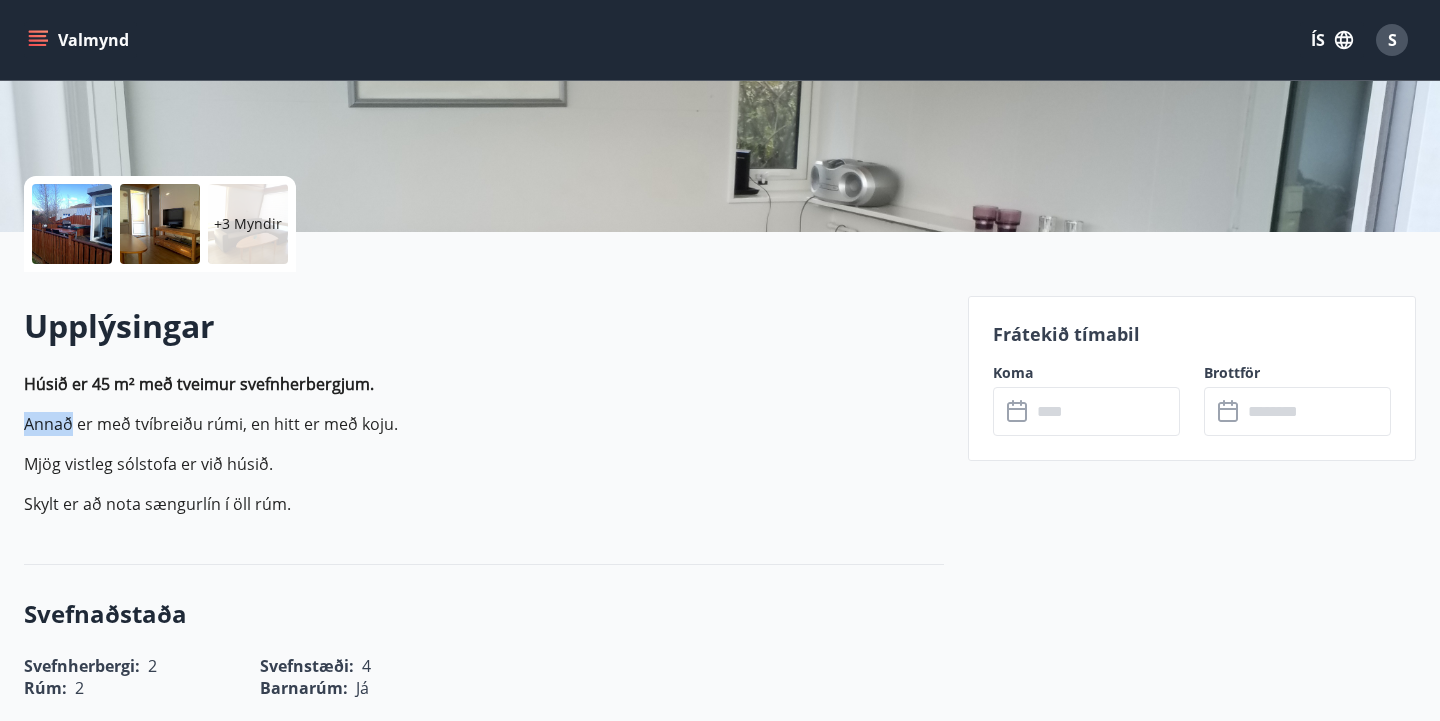 click on "Húsið er 45 m² með  tveimur svefn­her­bergjum.
Annað er með tví­breiðu rúmi, en hitt er með koju.
Mjög vistleg sólstofa er við húsið.
Skylt er að nota sængurlín í öll rúm." at bounding box center (484, 444) 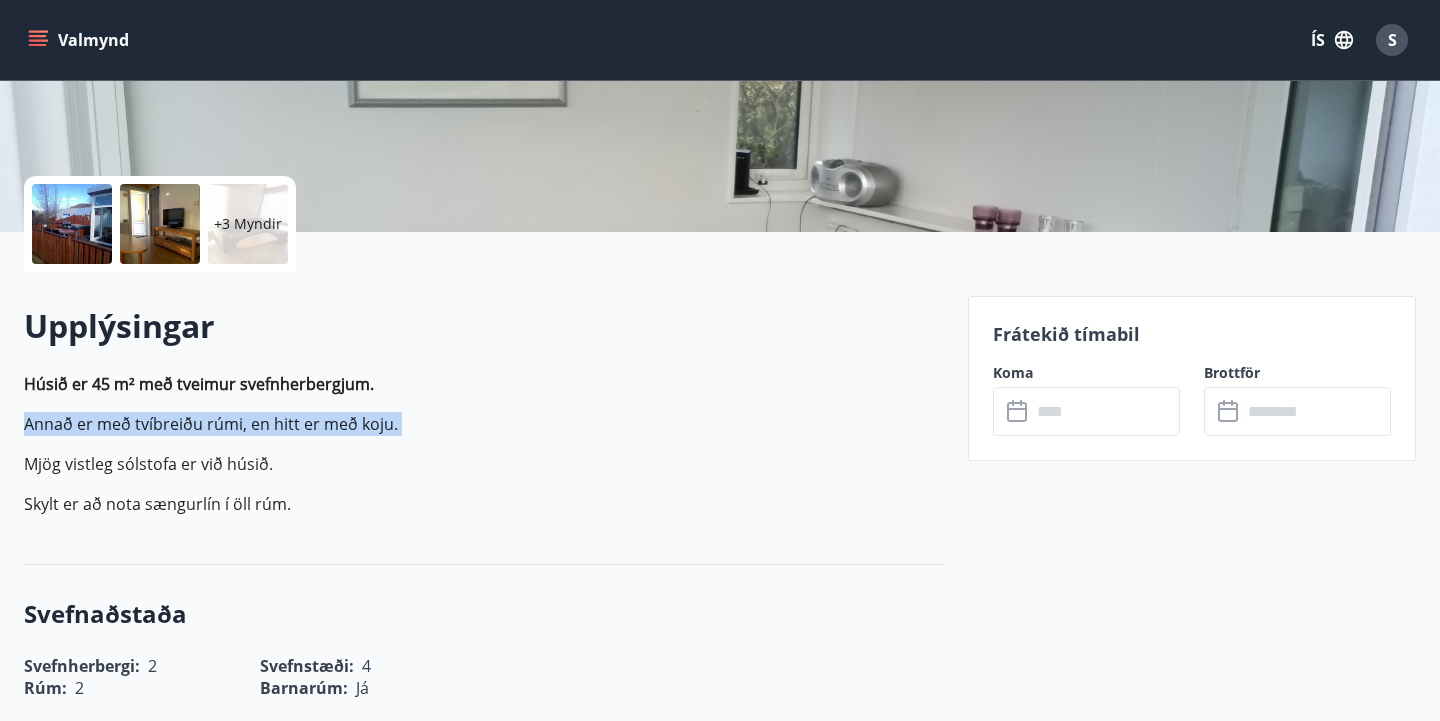 click on "Húsið er 45 m² með  tveimur svefn­her­bergjum.
Annað er með tví­breiðu rúmi, en hitt er með koju.
Mjög vistleg sólstofa er við húsið.
Skylt er að nota sængurlín í öll rúm." at bounding box center (484, 444) 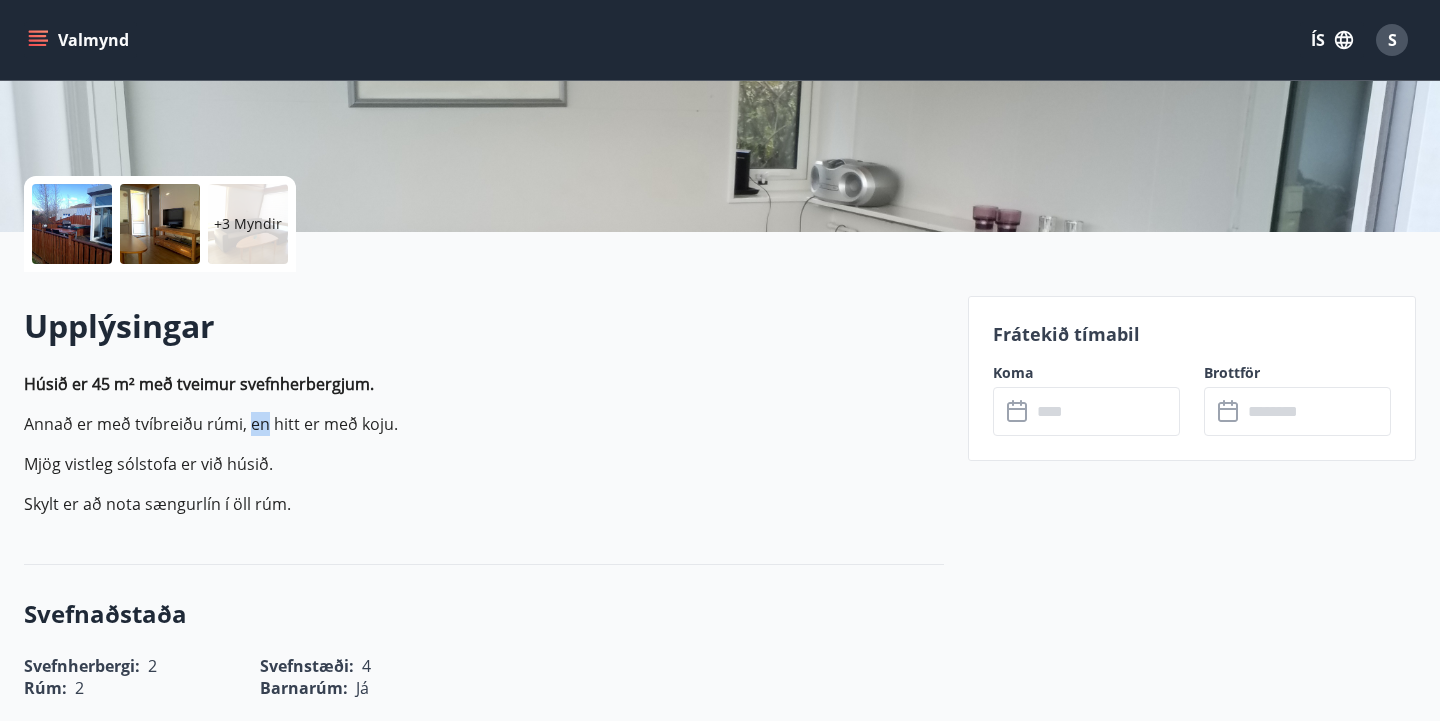 click on "Annað er með tví­breiðu rúmi, en hitt er með koju." at bounding box center [484, 424] 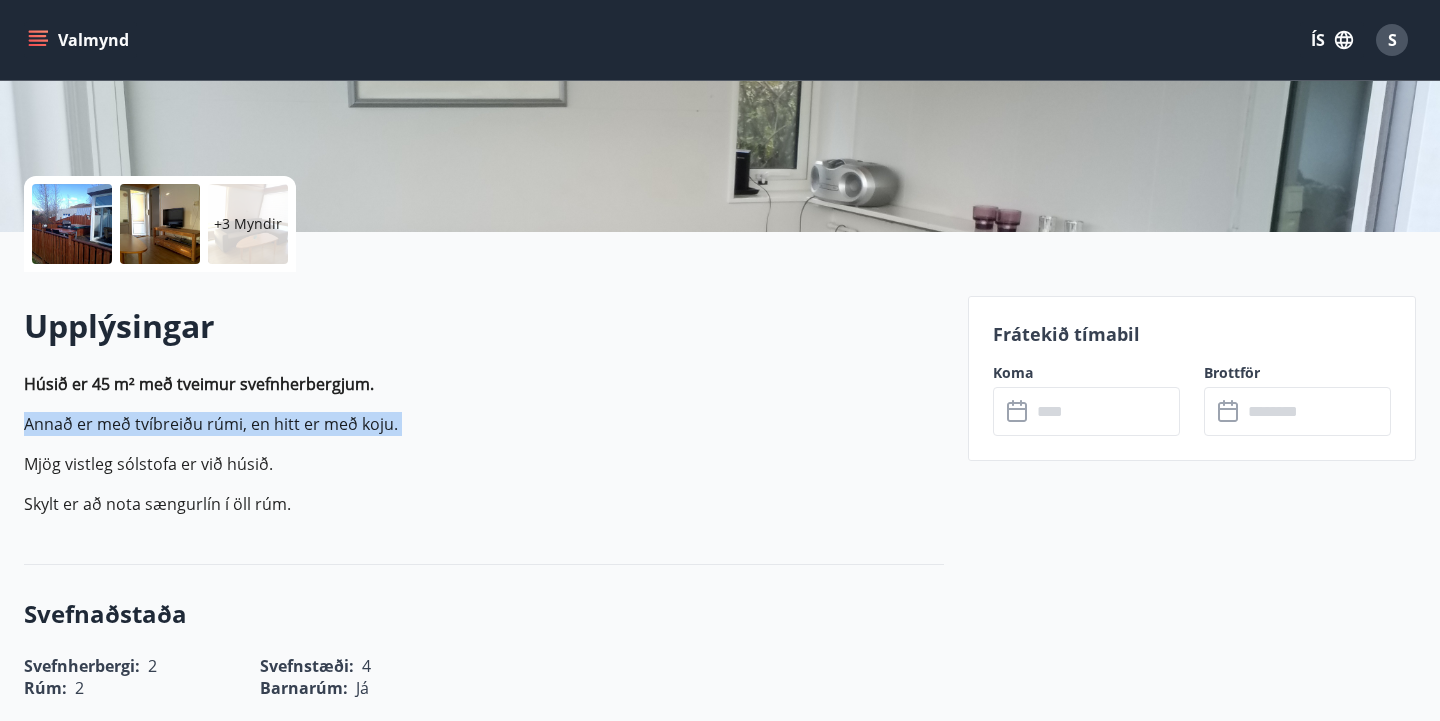 click on "Annað er með tví­breiðu rúmi, en hitt er með koju." at bounding box center (484, 424) 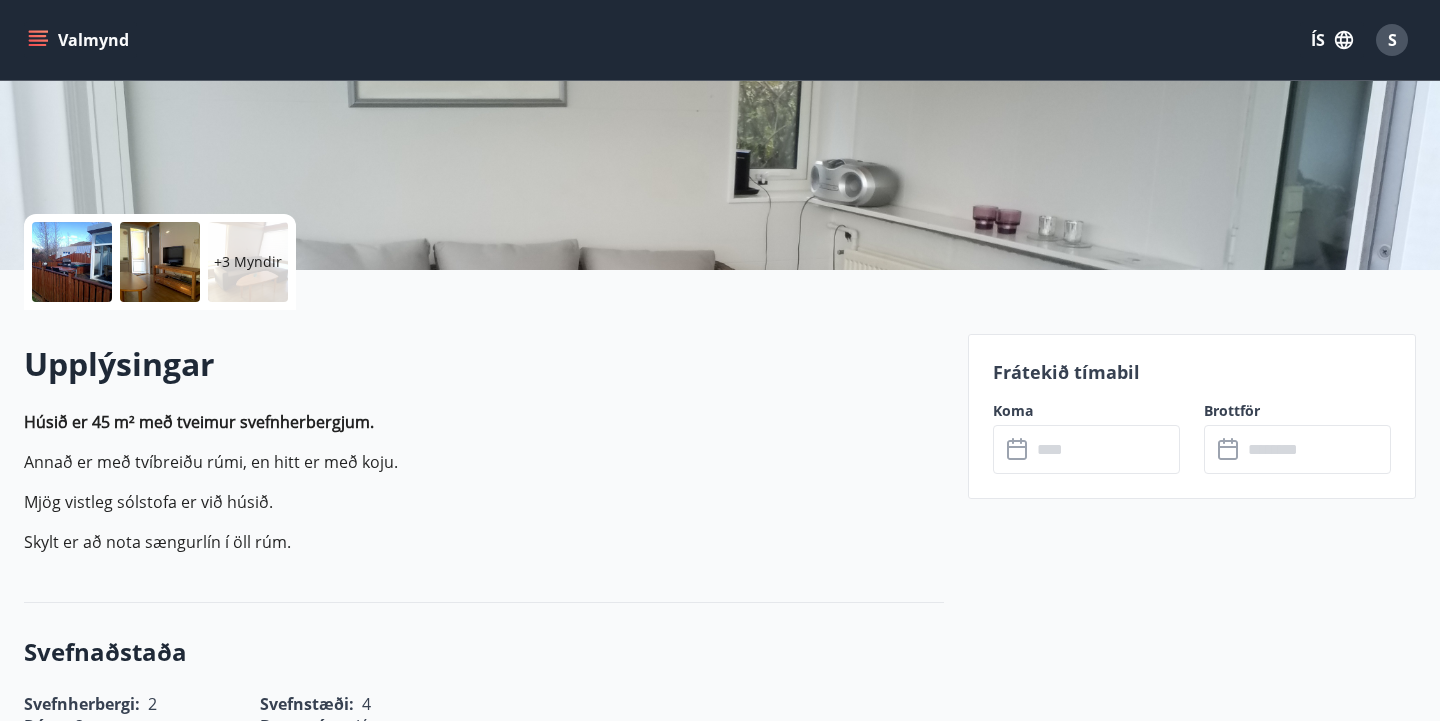 scroll, scrollTop: 318, scrollLeft: 0, axis: vertical 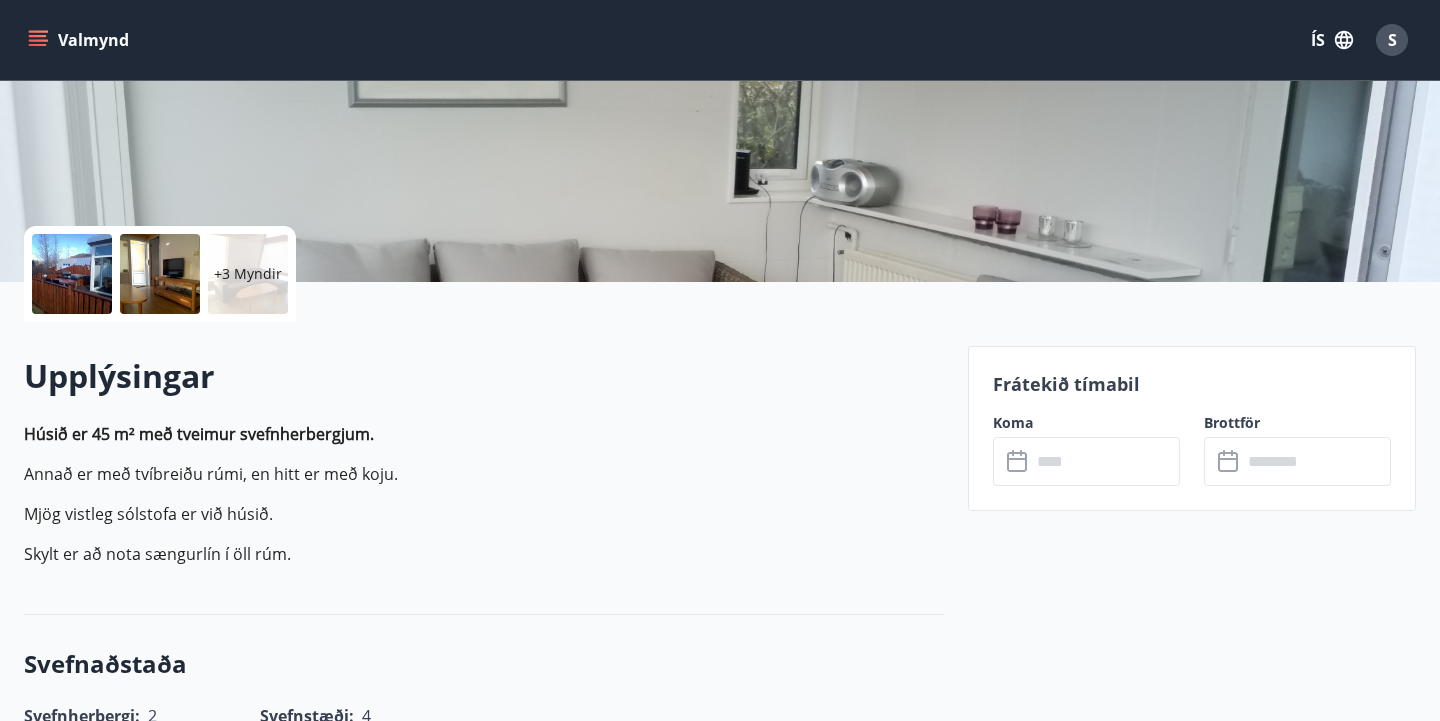 click on "Mjög vistleg sólstofa er við húsið." at bounding box center [484, 514] 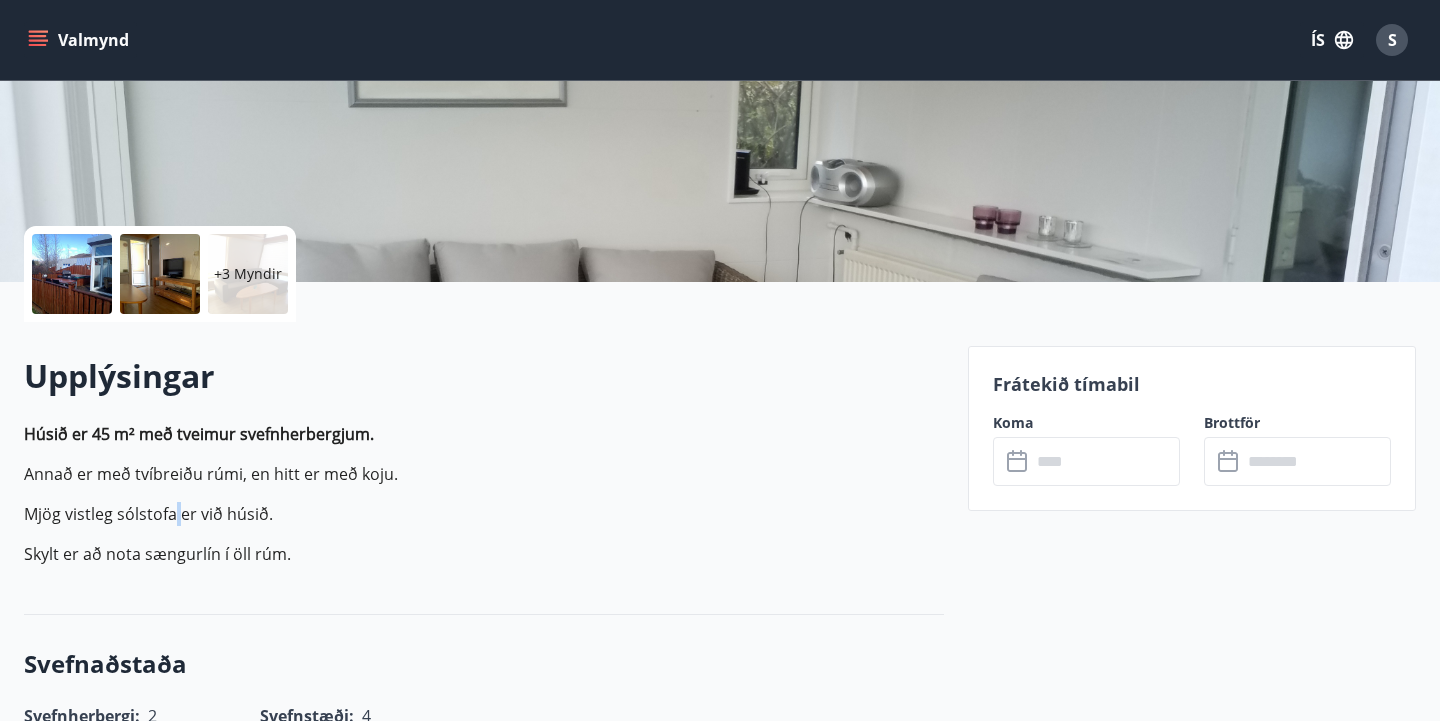 click on "Mjög vistleg sólstofa er við húsið." at bounding box center [484, 514] 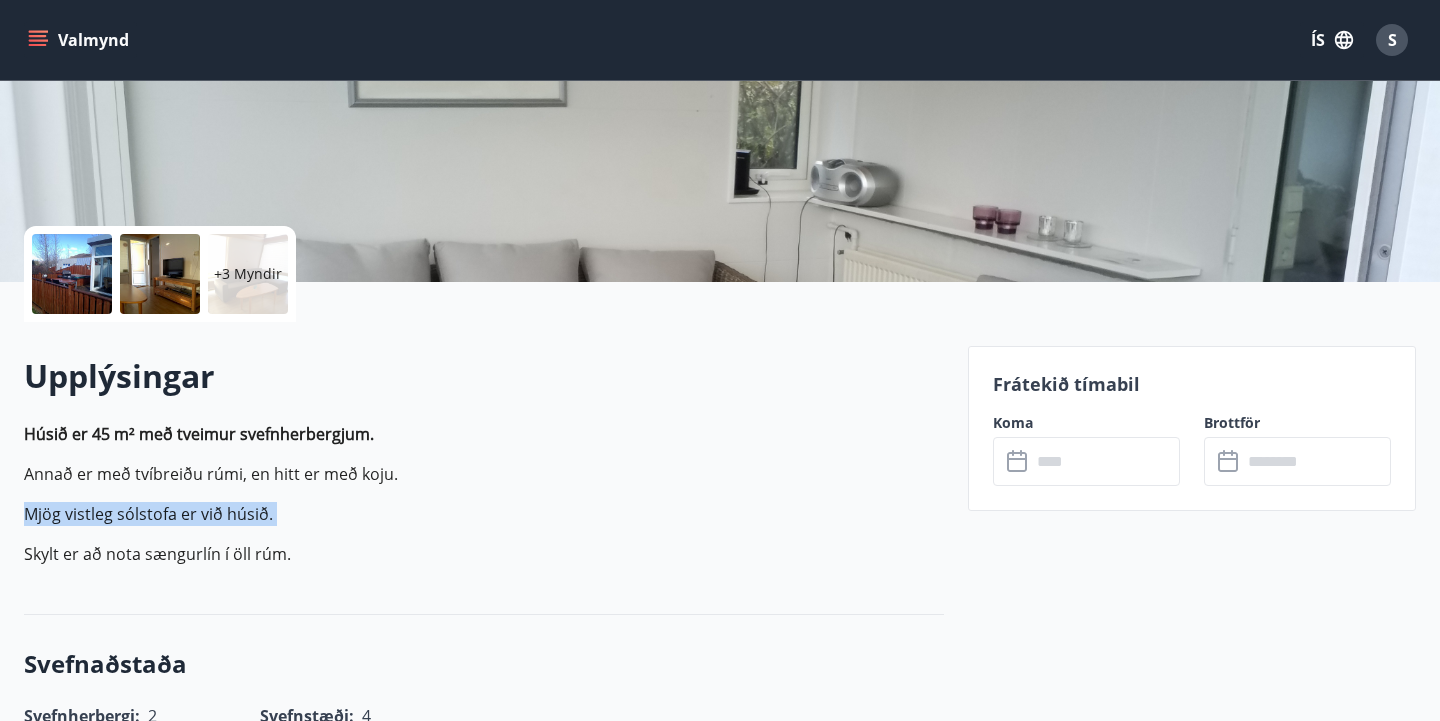 click on "Mjög vistleg sólstofa er við húsið." at bounding box center (484, 514) 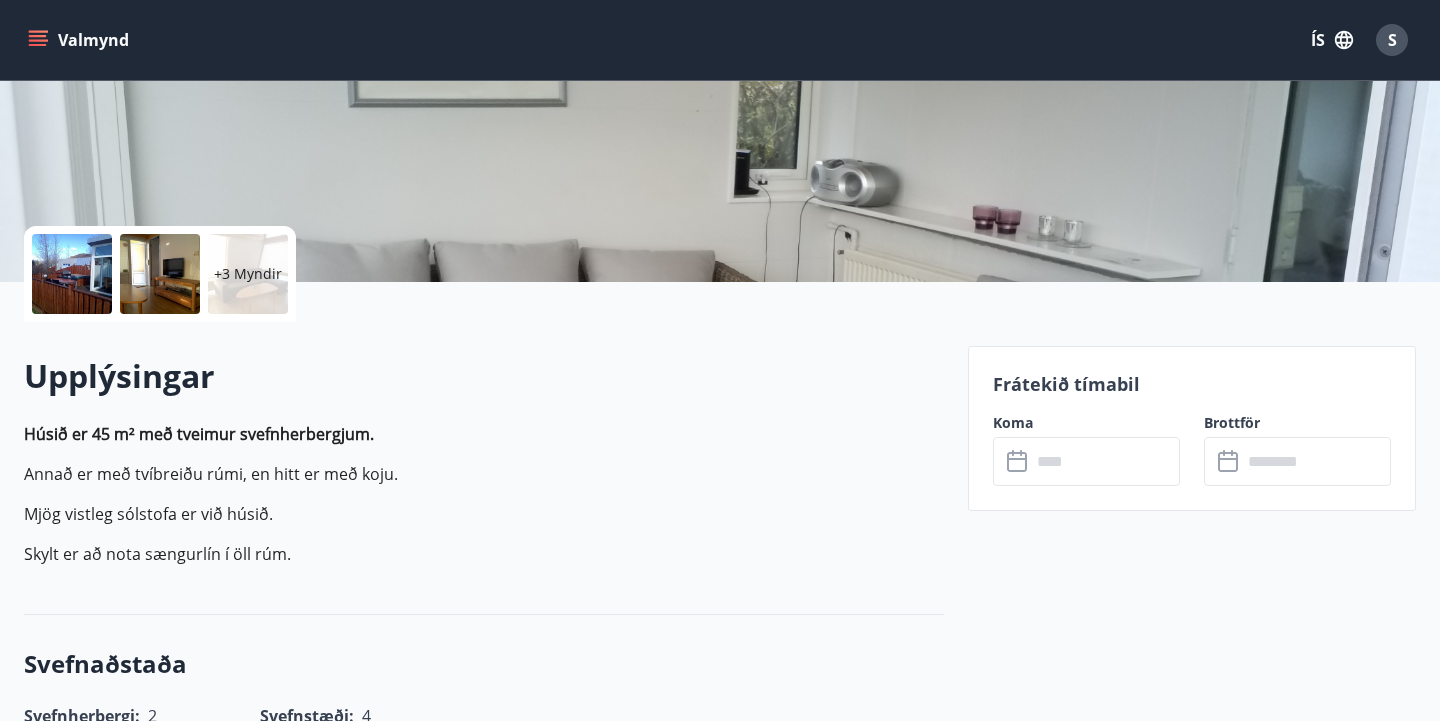 click on "Húsið er 45 m² með  tveimur svefn­her­bergjum.
Annað er með tví­breiðu rúmi, en hitt er með koju.
Mjög vistleg sólstofa er við húsið.
Skylt er að nota sængurlín í öll rúm." at bounding box center (484, 494) 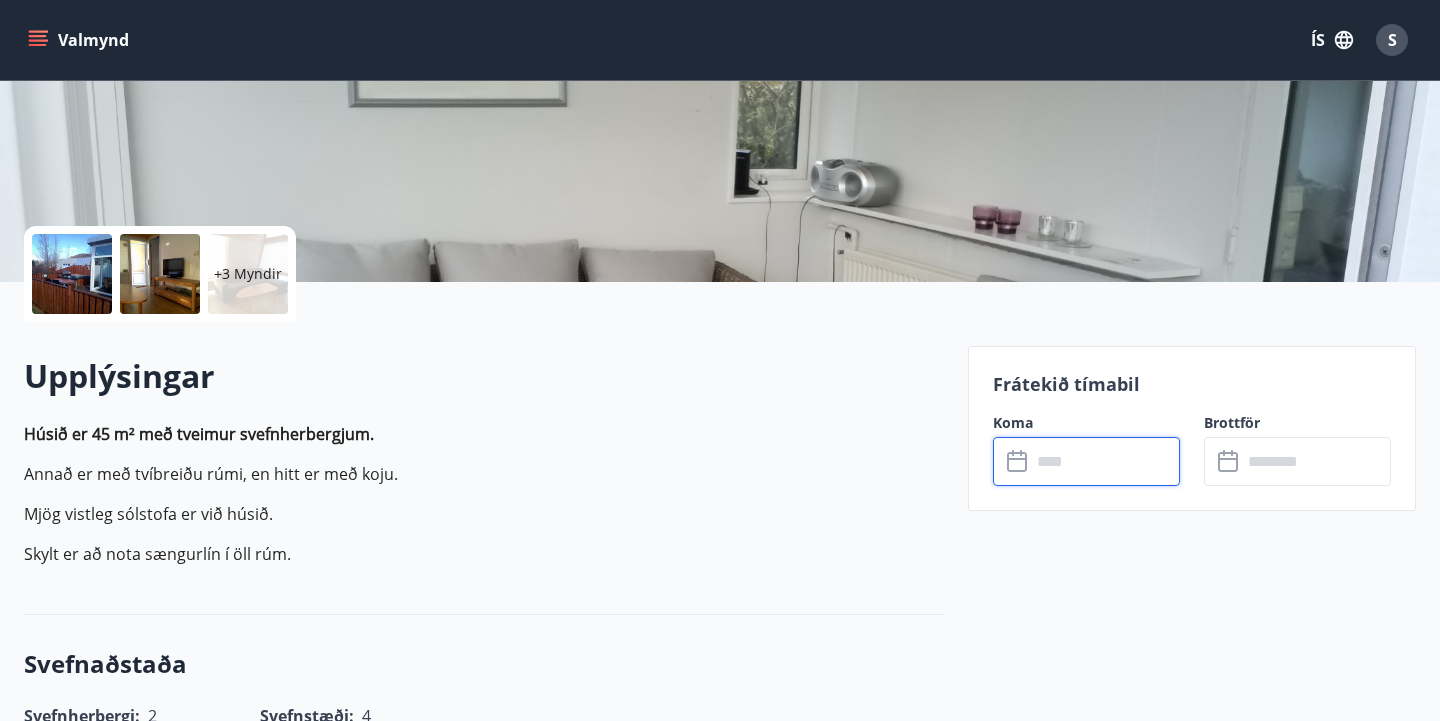 click at bounding box center (1105, 461) 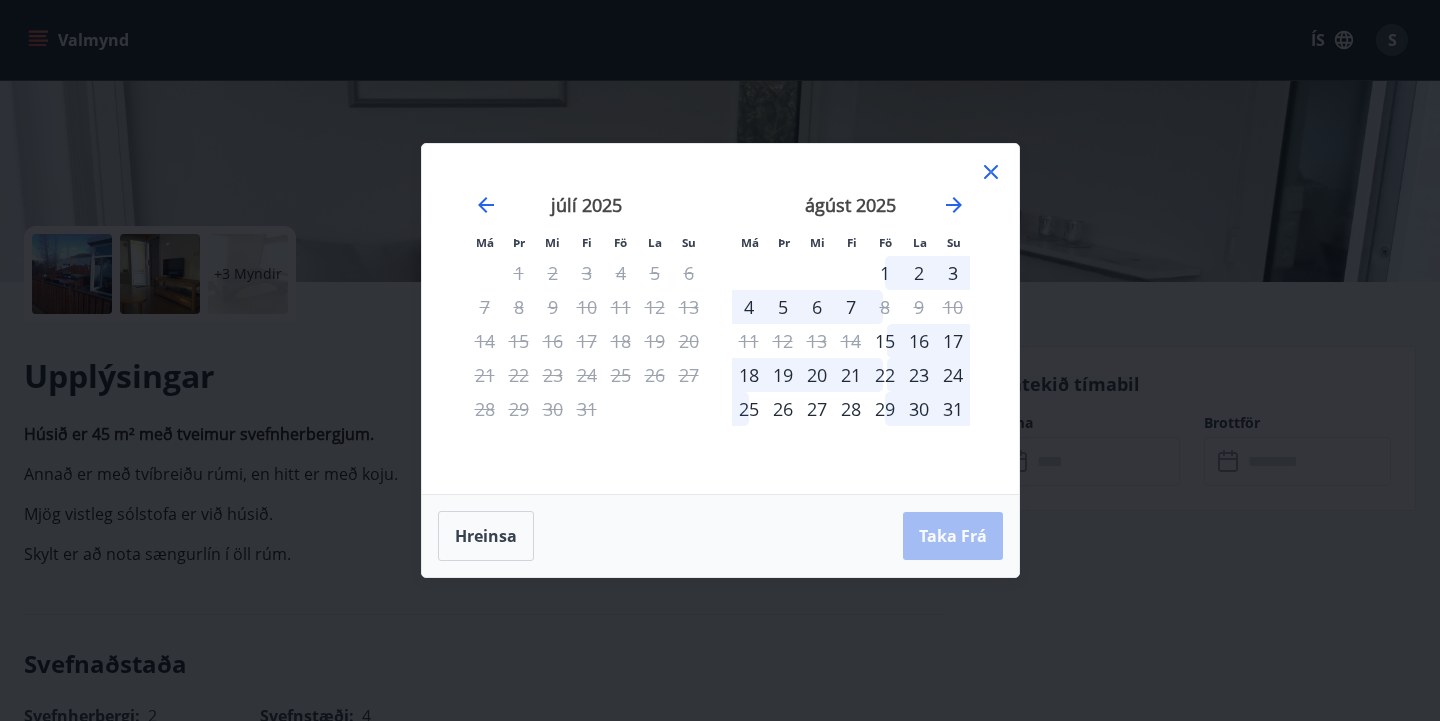 click 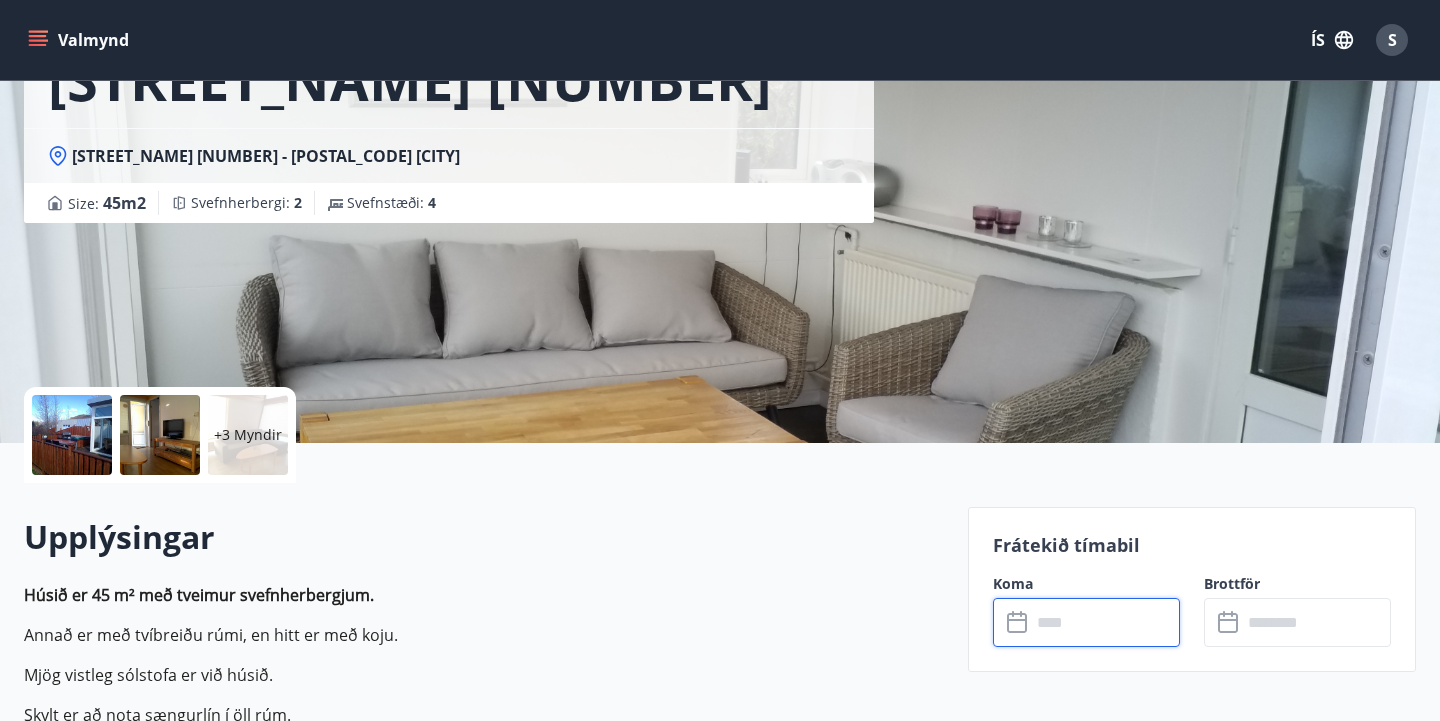 scroll, scrollTop: 0, scrollLeft: 0, axis: both 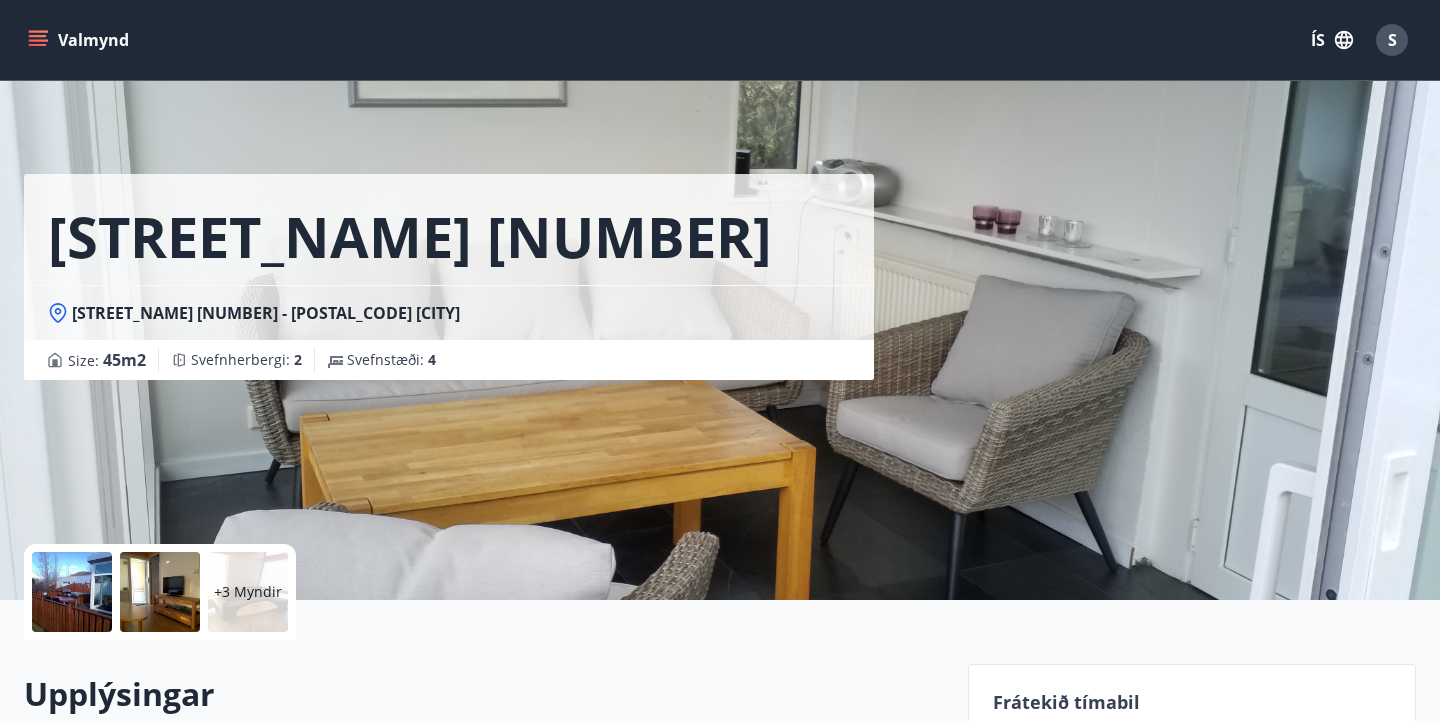 click on "Valmynd" at bounding box center (80, 40) 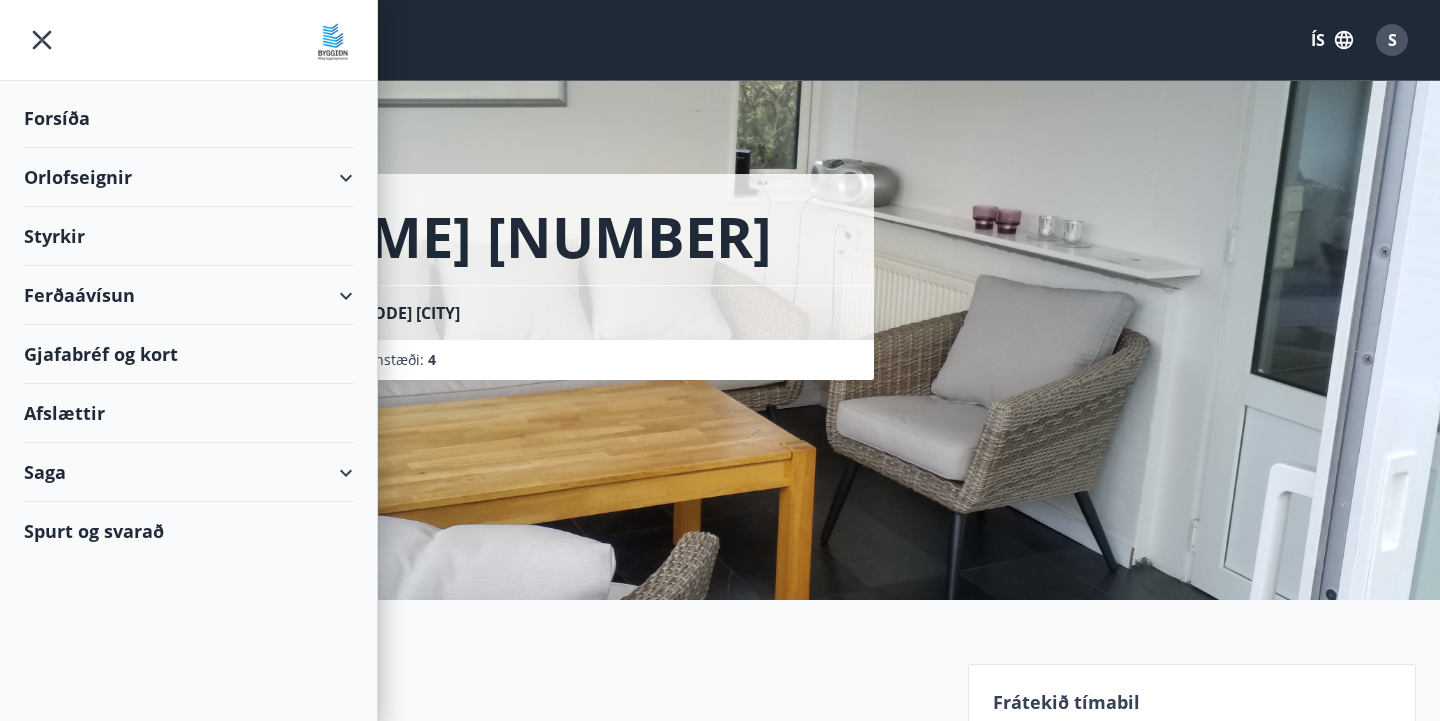 click 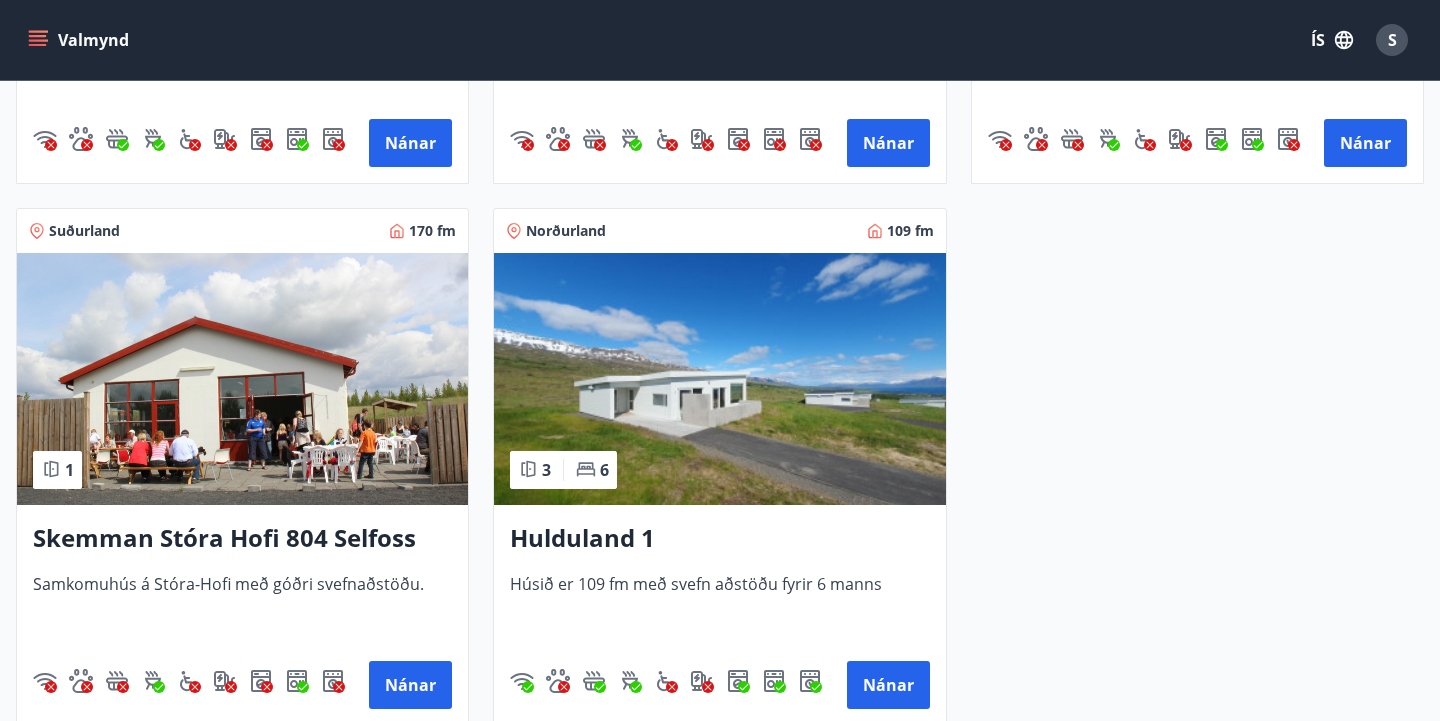 scroll, scrollTop: 2425, scrollLeft: 0, axis: vertical 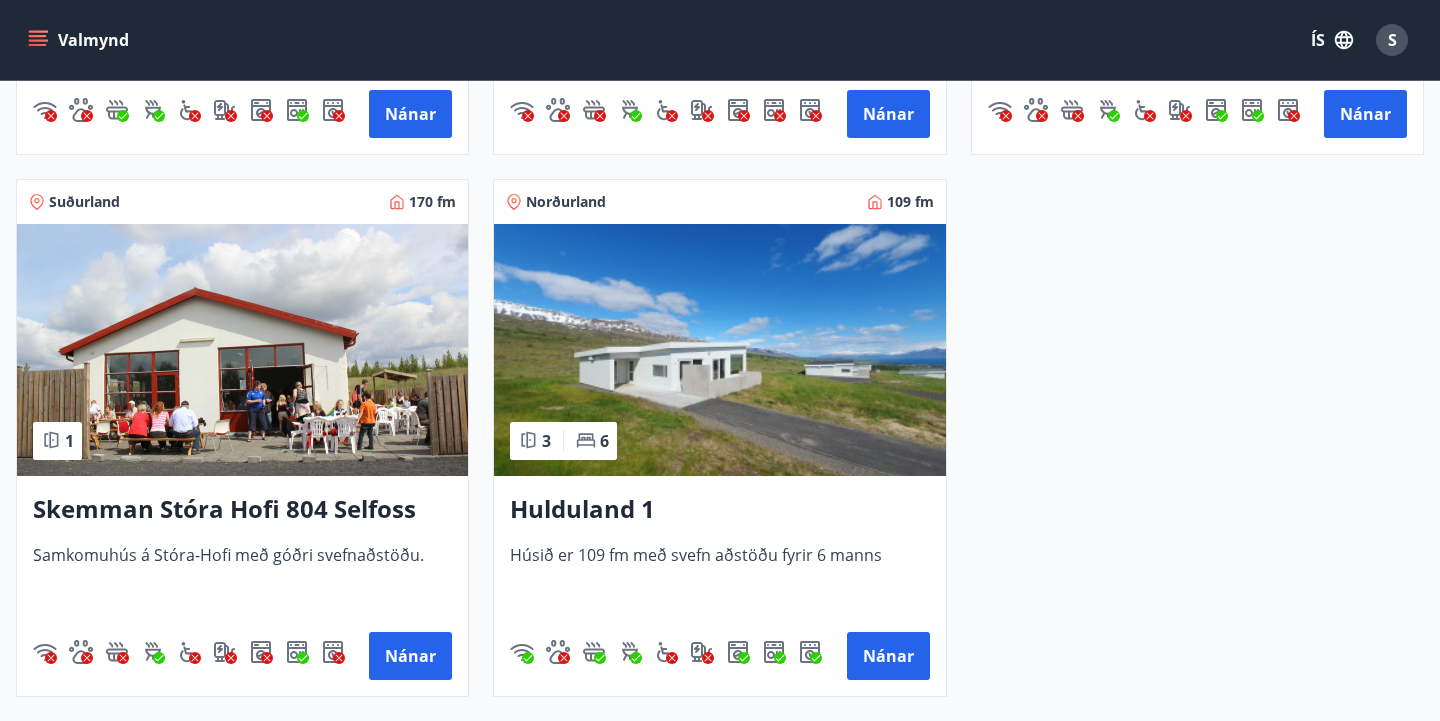 click on "Hulduland 1" at bounding box center [719, 510] 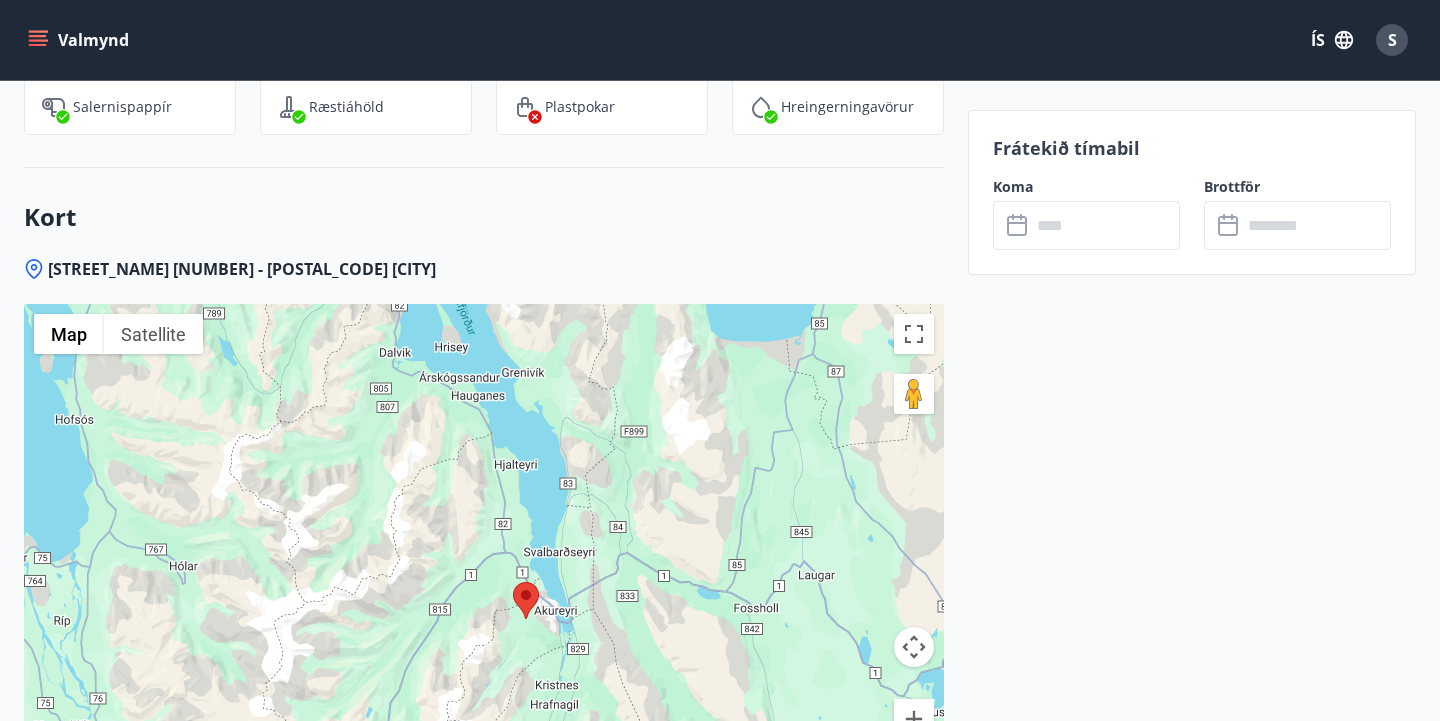 scroll, scrollTop: 2388, scrollLeft: 0, axis: vertical 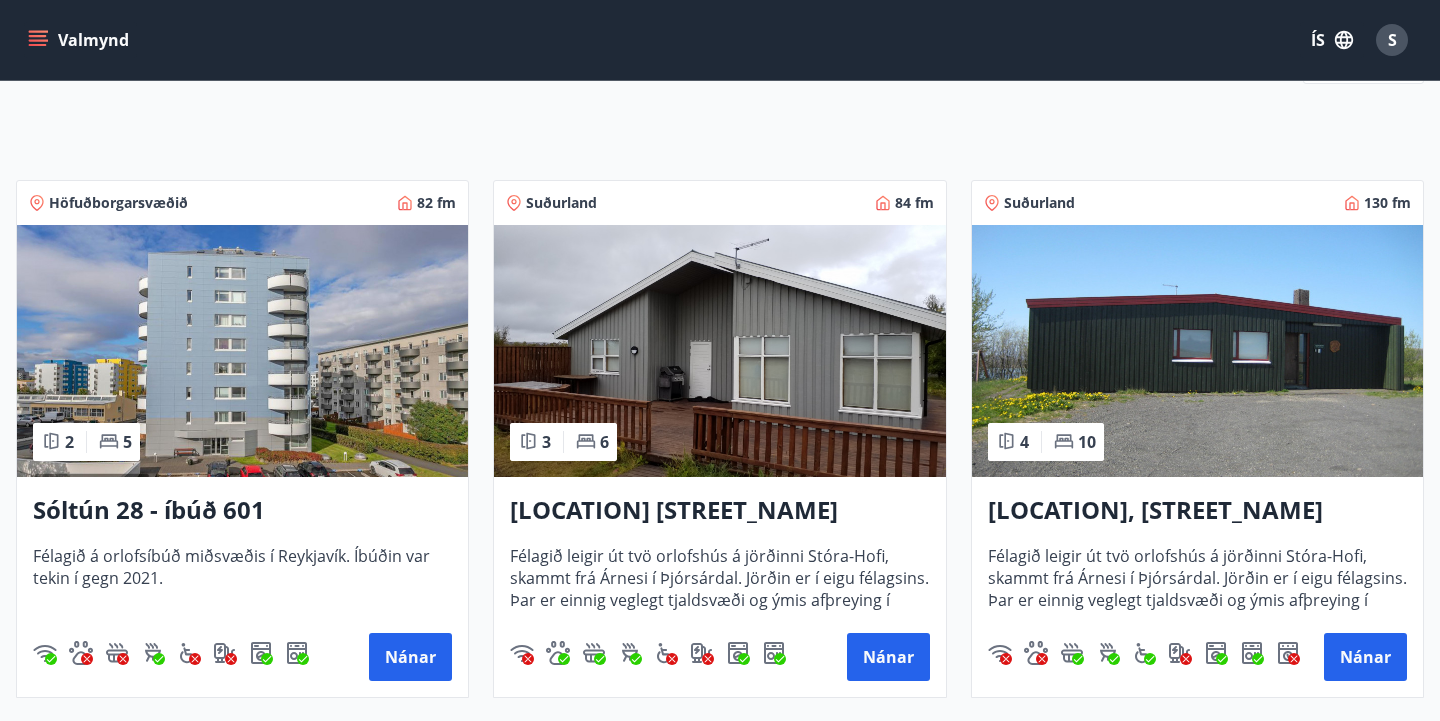 click at bounding box center (719, 351) 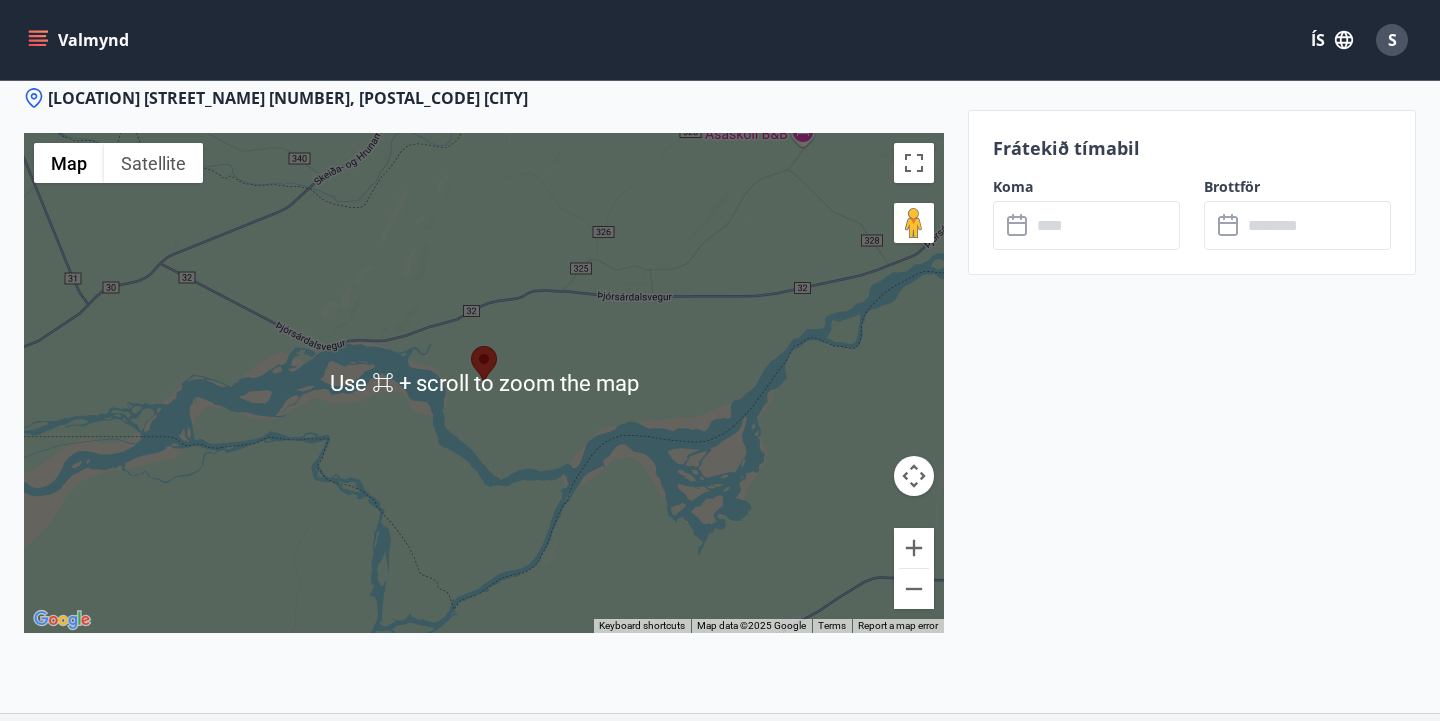 scroll, scrollTop: 2826, scrollLeft: 0, axis: vertical 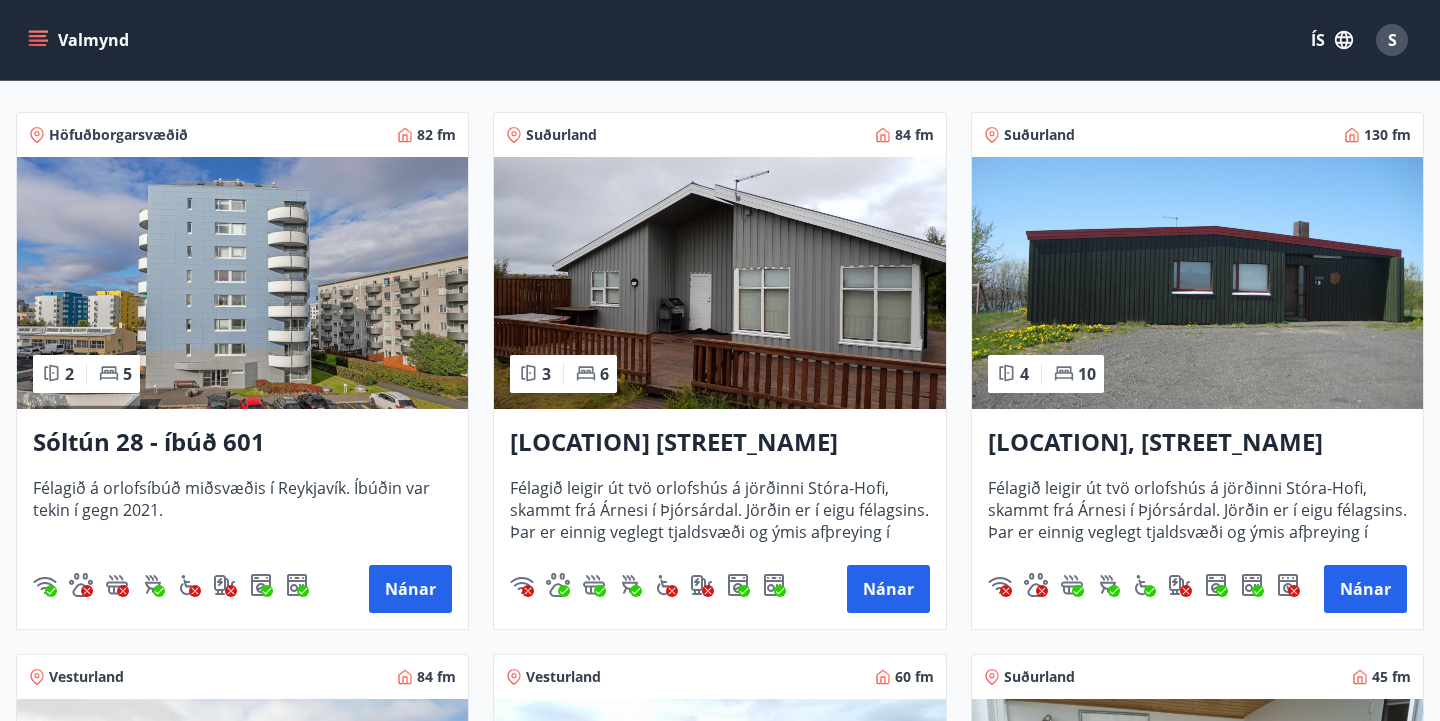 click at bounding box center [1197, 283] 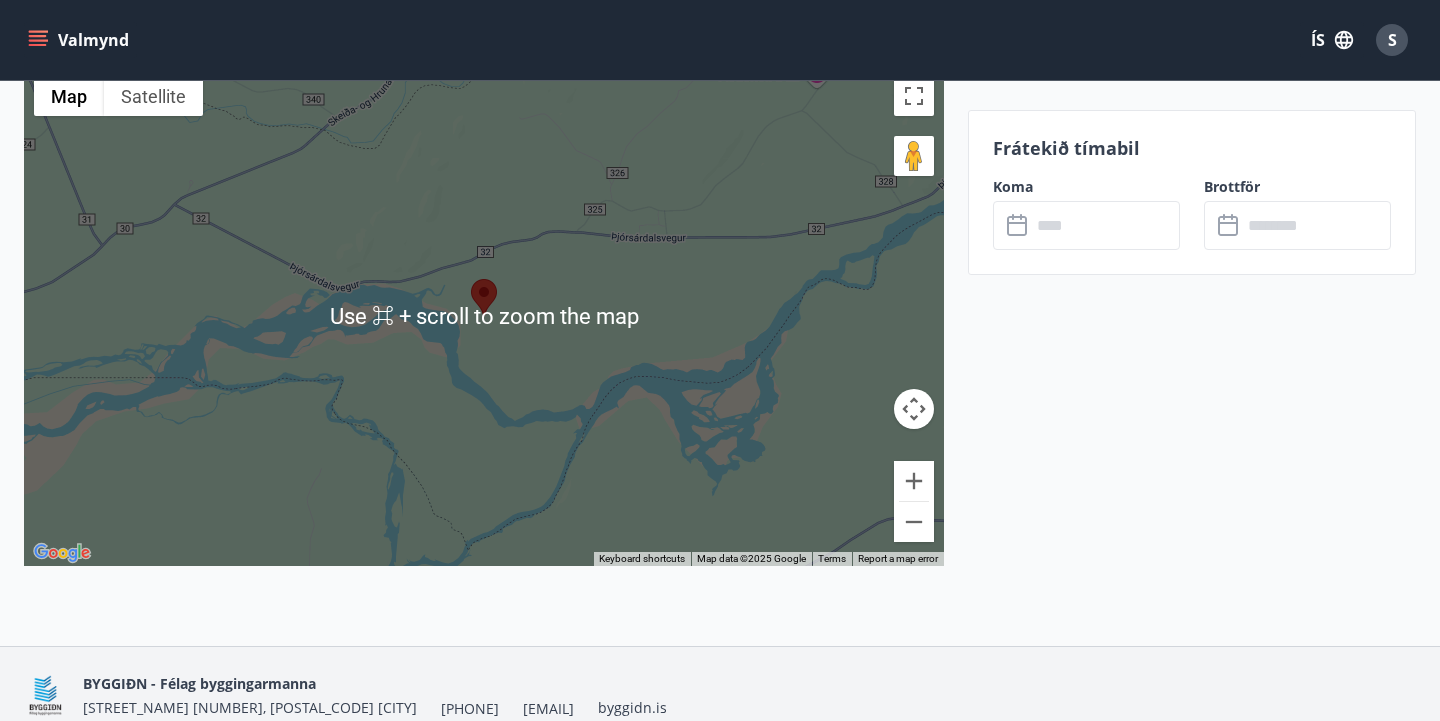 scroll, scrollTop: 2876, scrollLeft: 0, axis: vertical 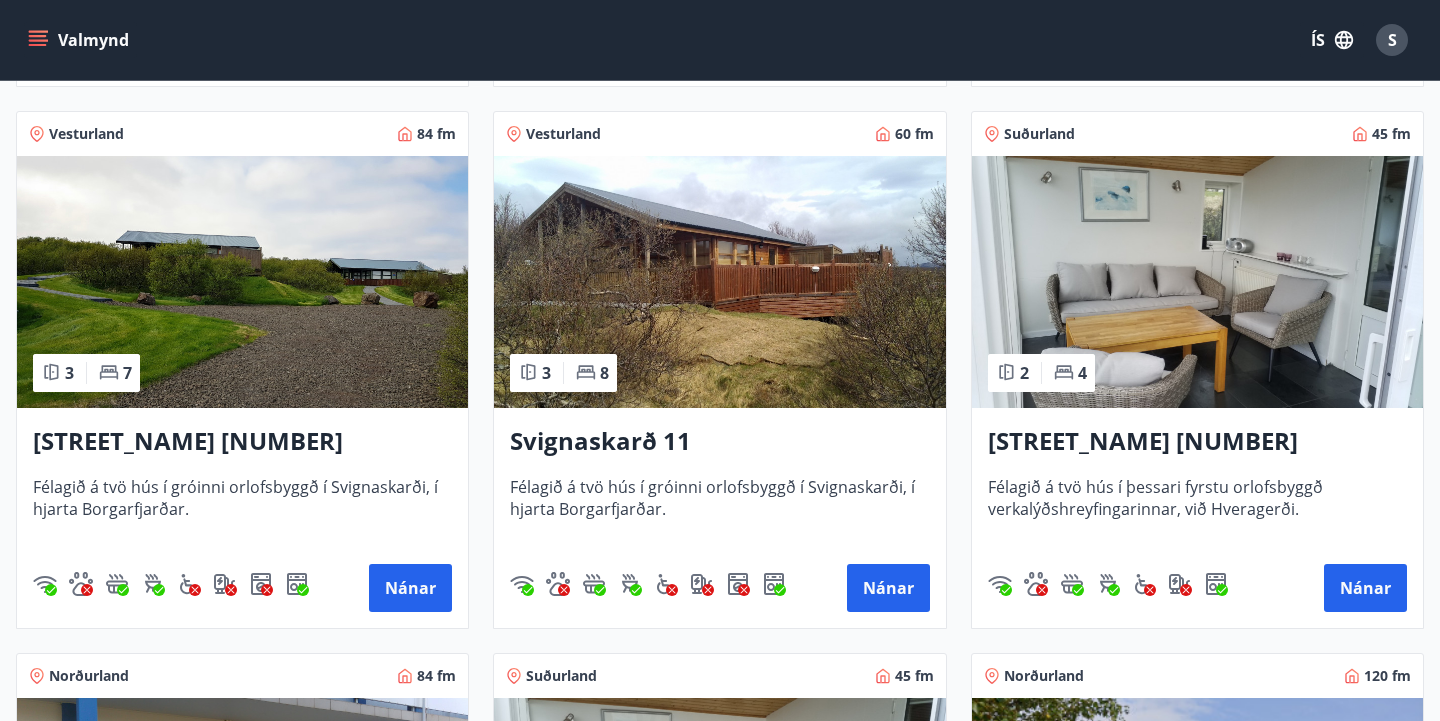 click at bounding box center [242, 282] 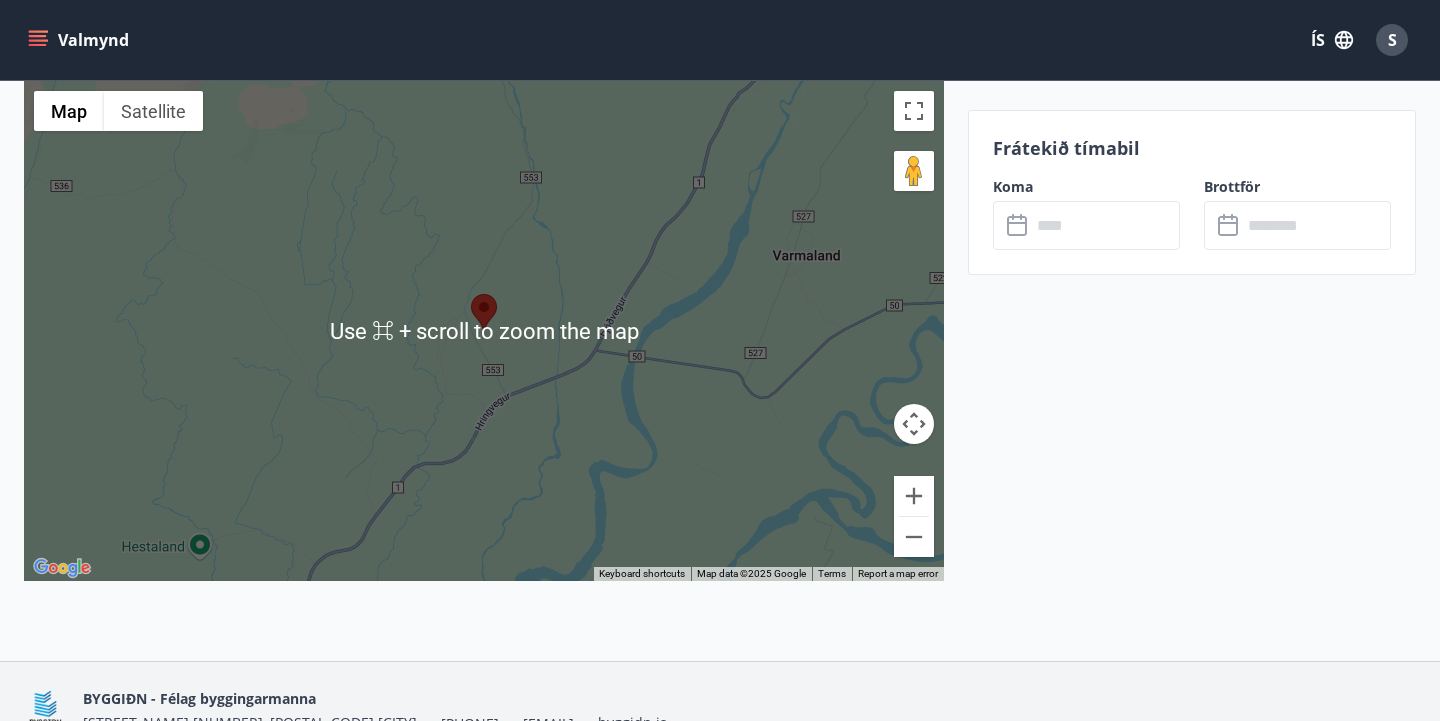 scroll, scrollTop: 2638, scrollLeft: 0, axis: vertical 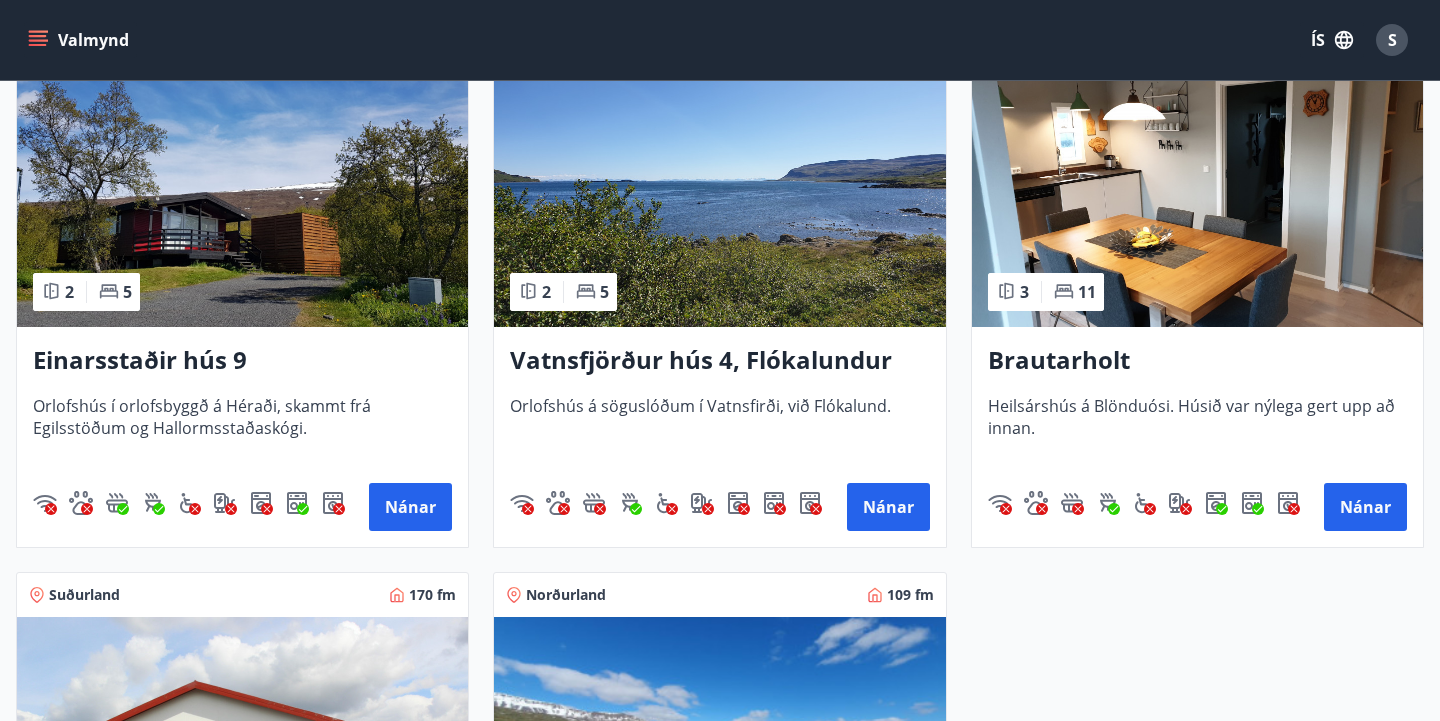 click at bounding box center (1197, 201) 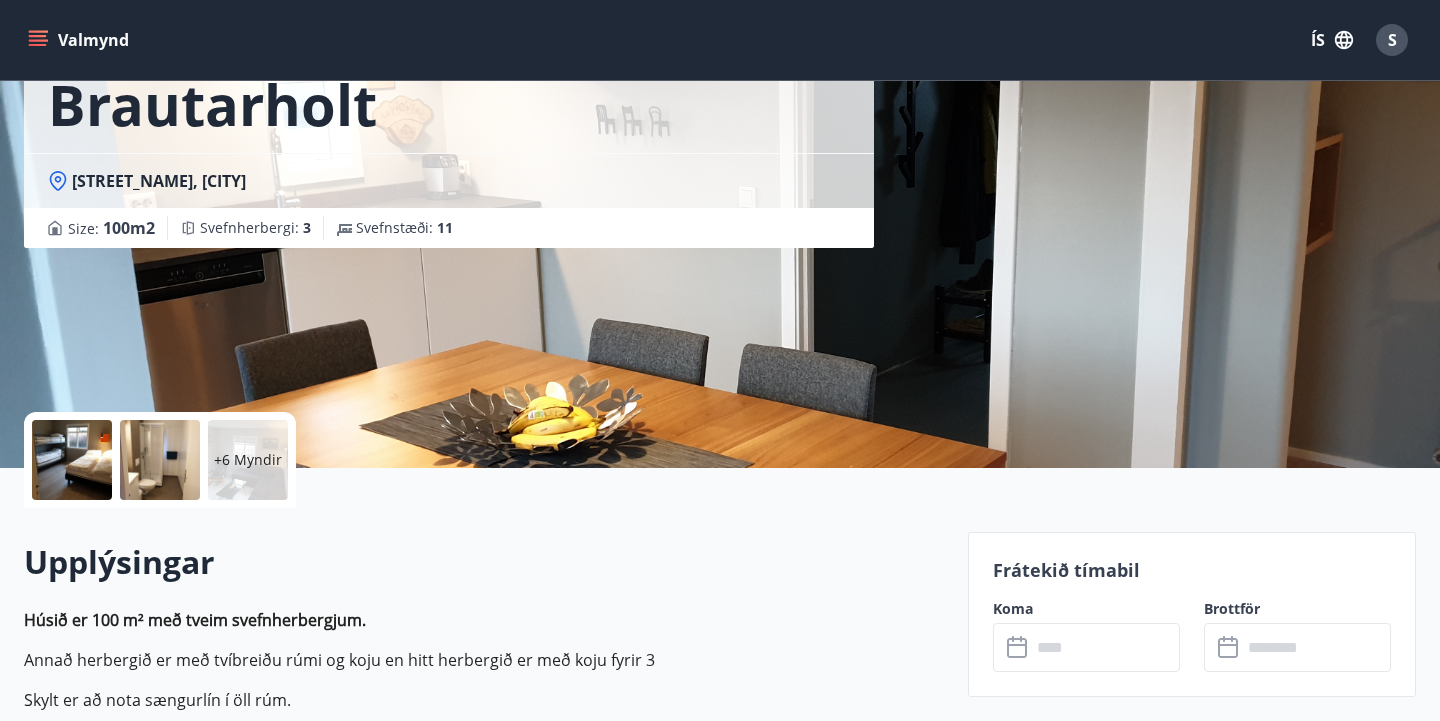 scroll, scrollTop: 146, scrollLeft: 0, axis: vertical 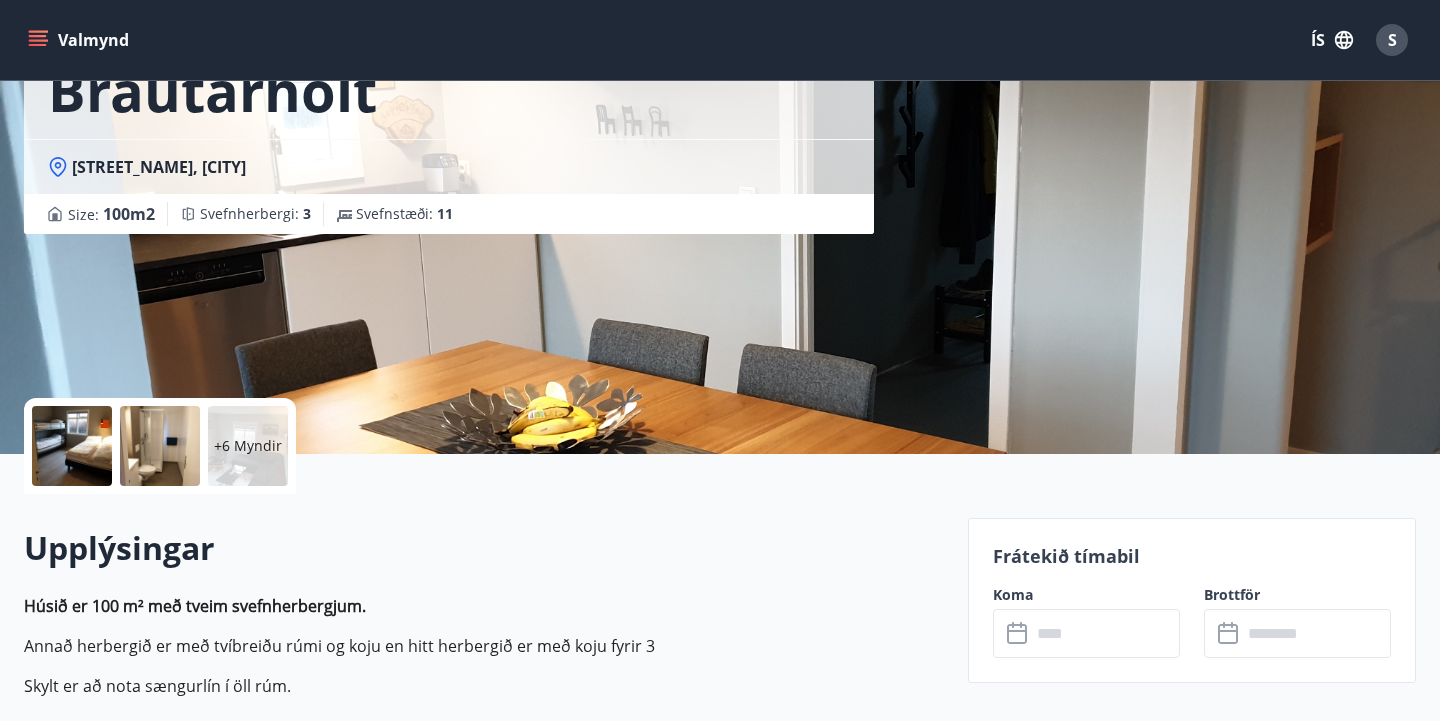 click at bounding box center [160, 446] 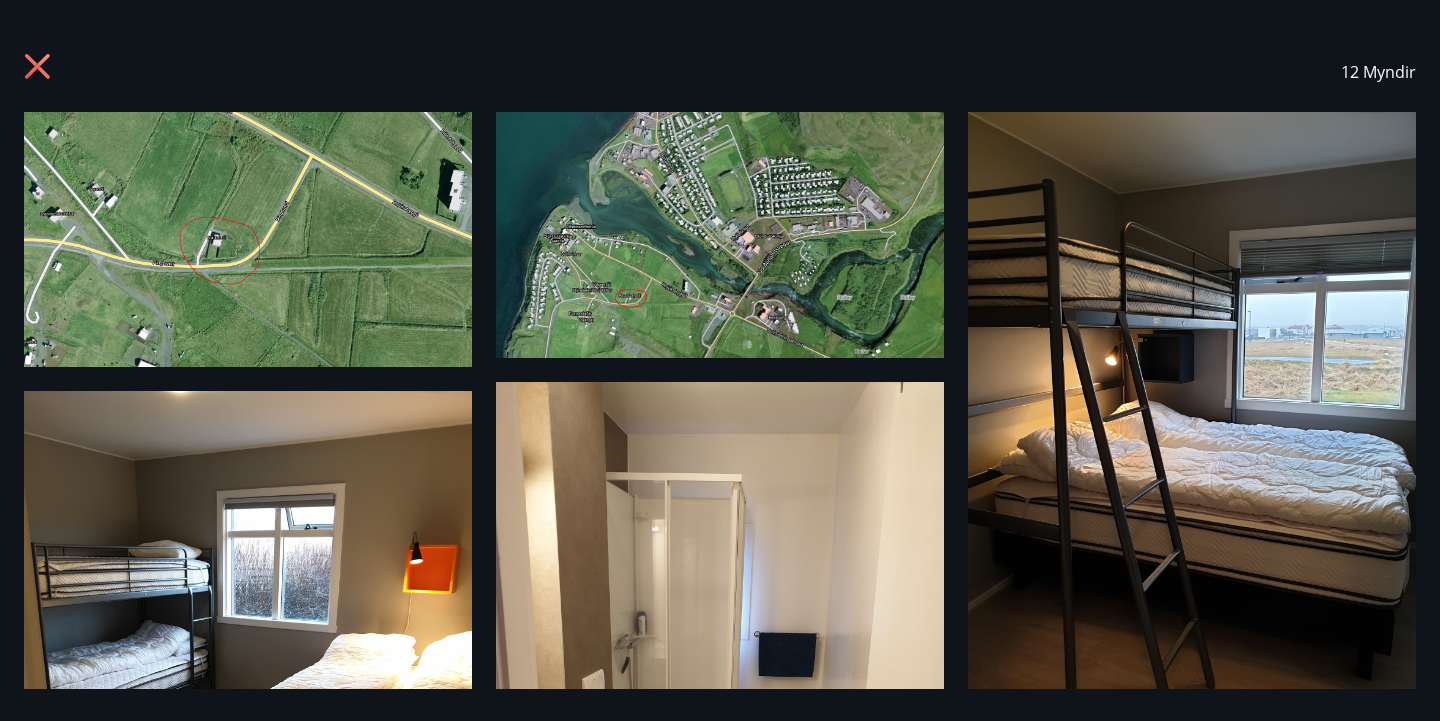 scroll, scrollTop: 0, scrollLeft: 0, axis: both 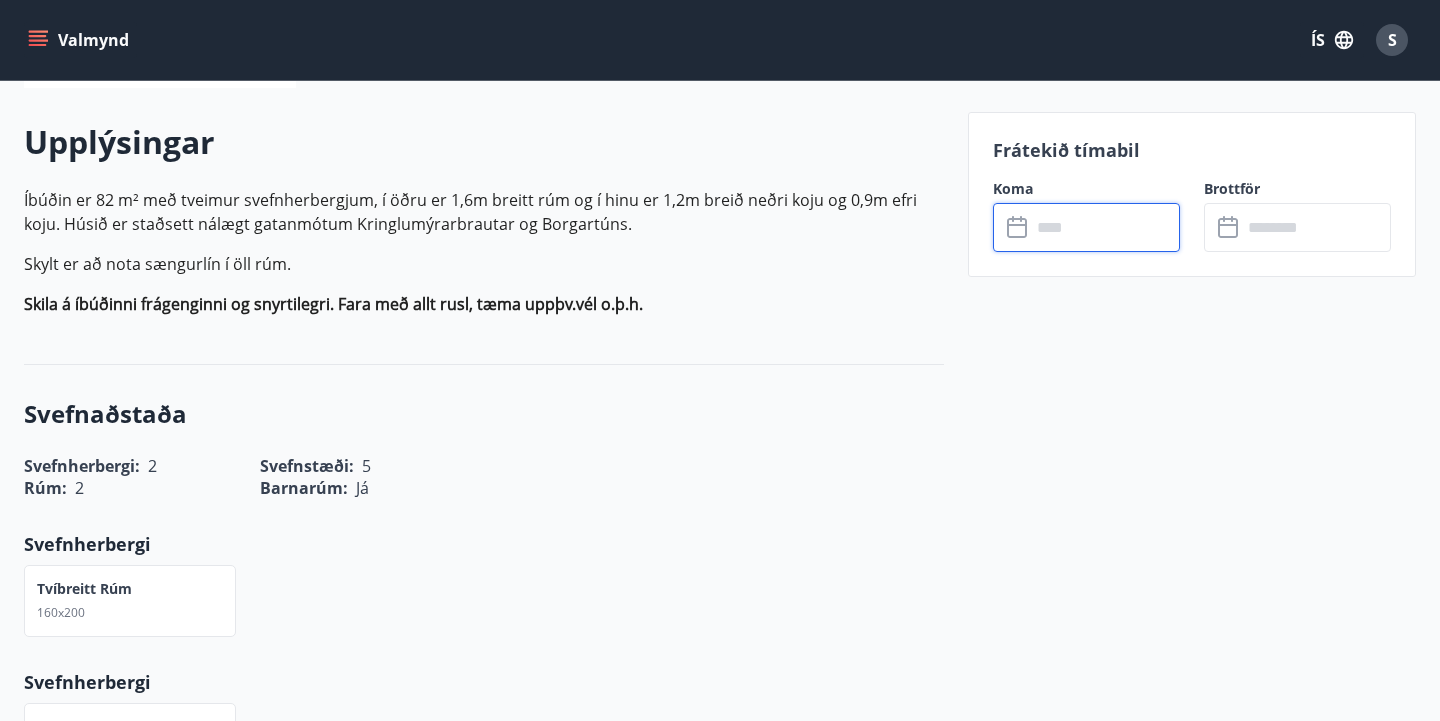 click at bounding box center (1105, 227) 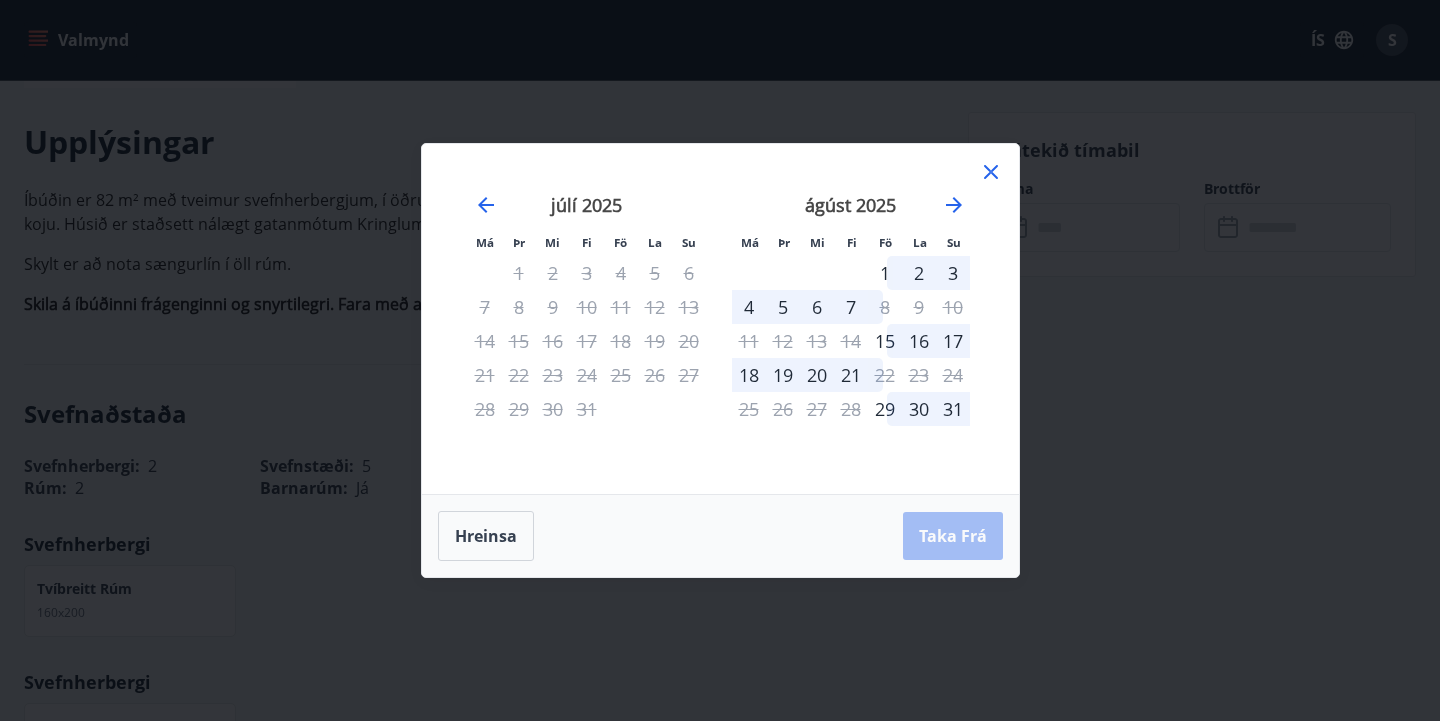 click 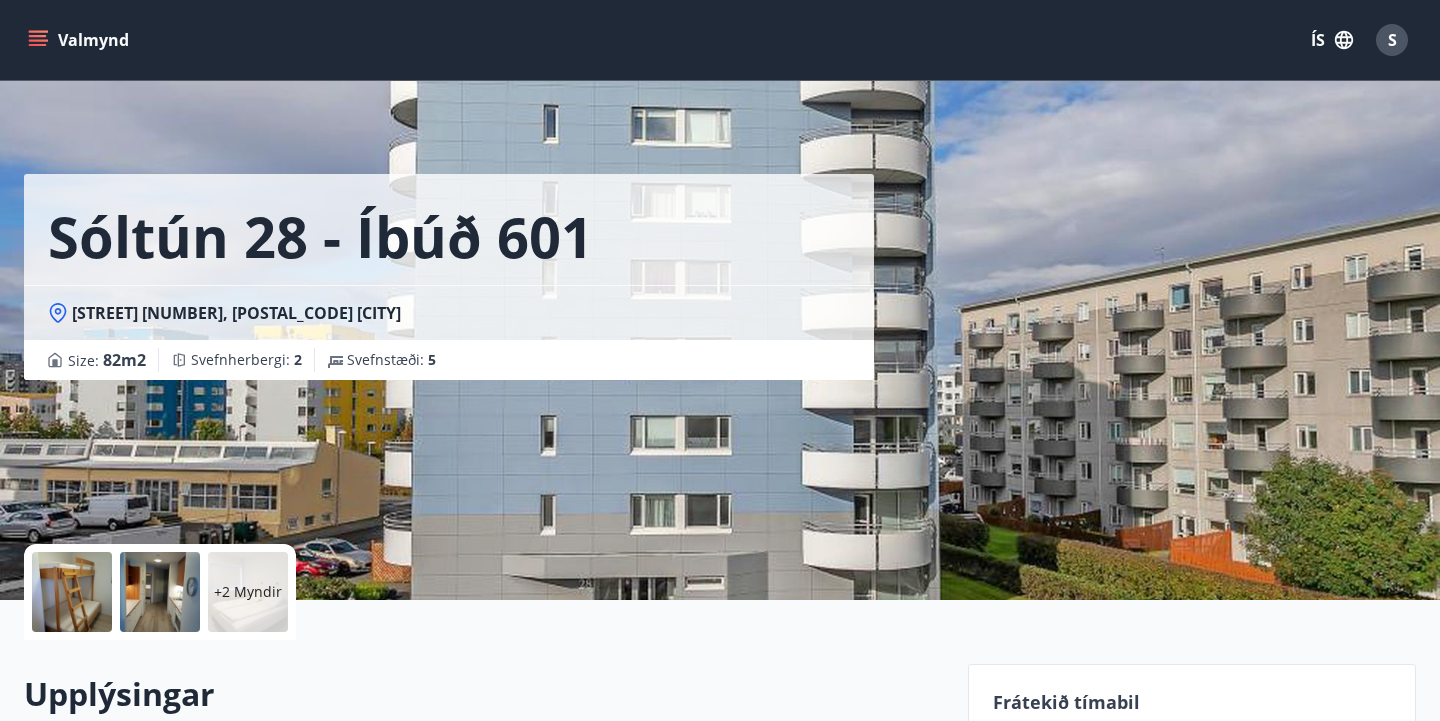 scroll, scrollTop: 0, scrollLeft: 0, axis: both 